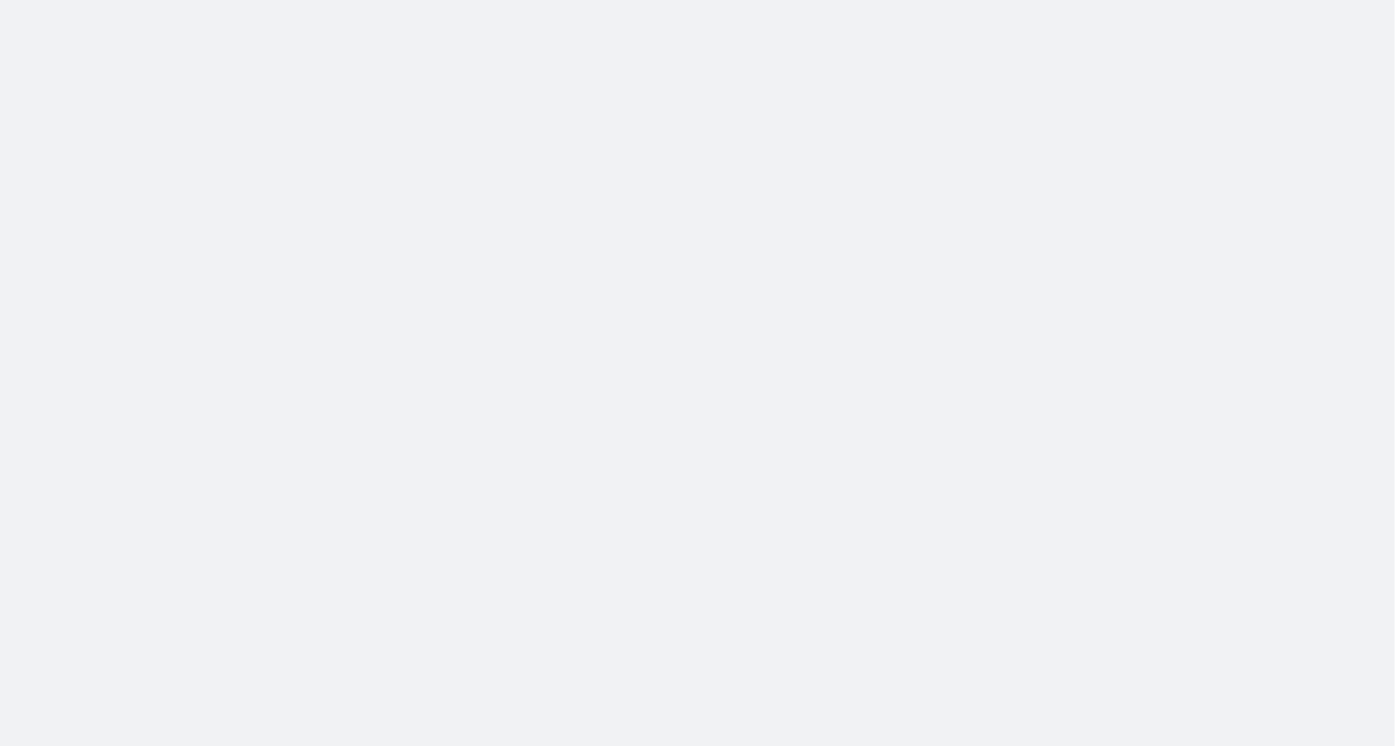 scroll, scrollTop: 0, scrollLeft: 0, axis: both 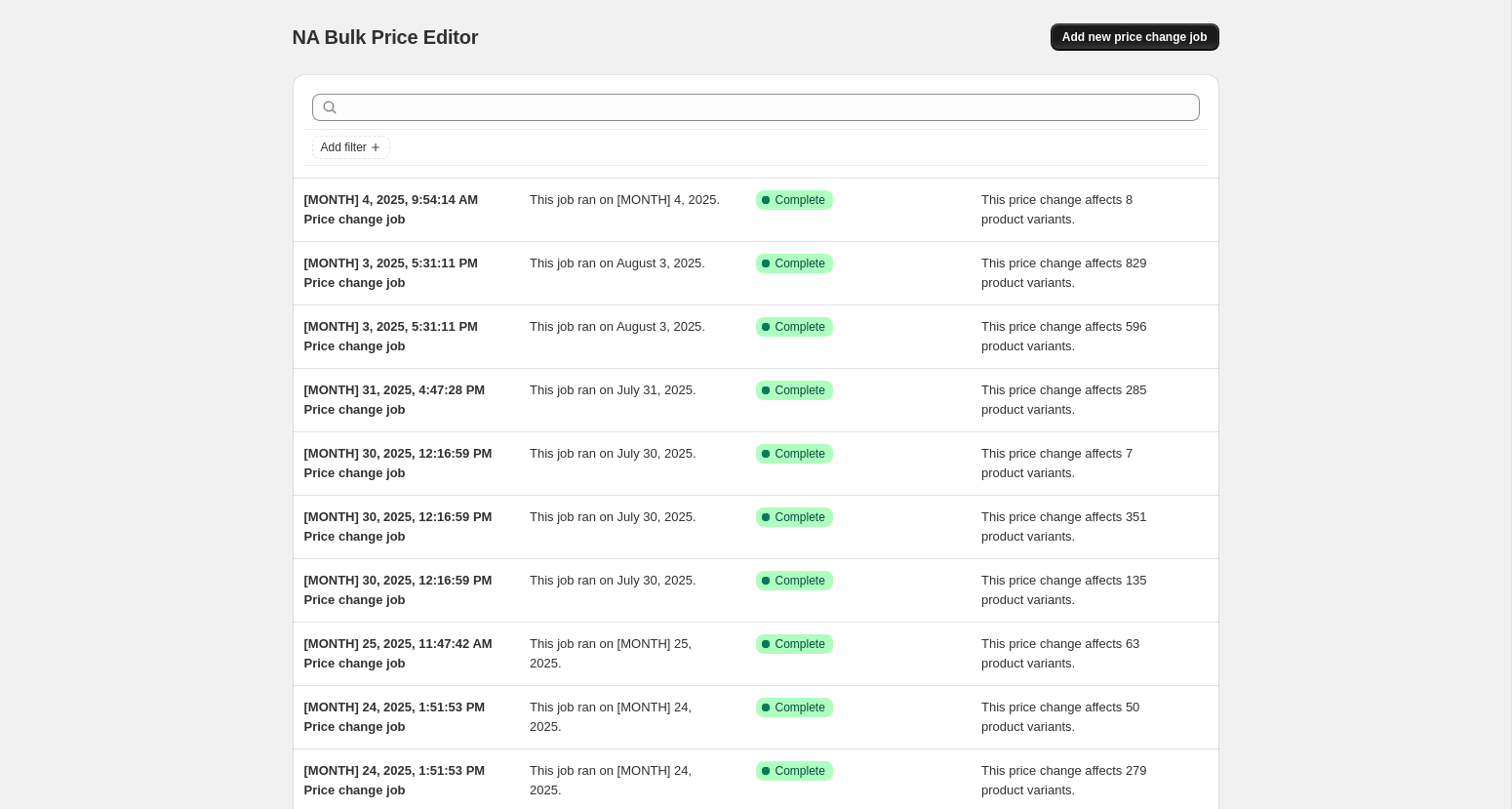 click on "Add new price change job" at bounding box center [1134, 37] 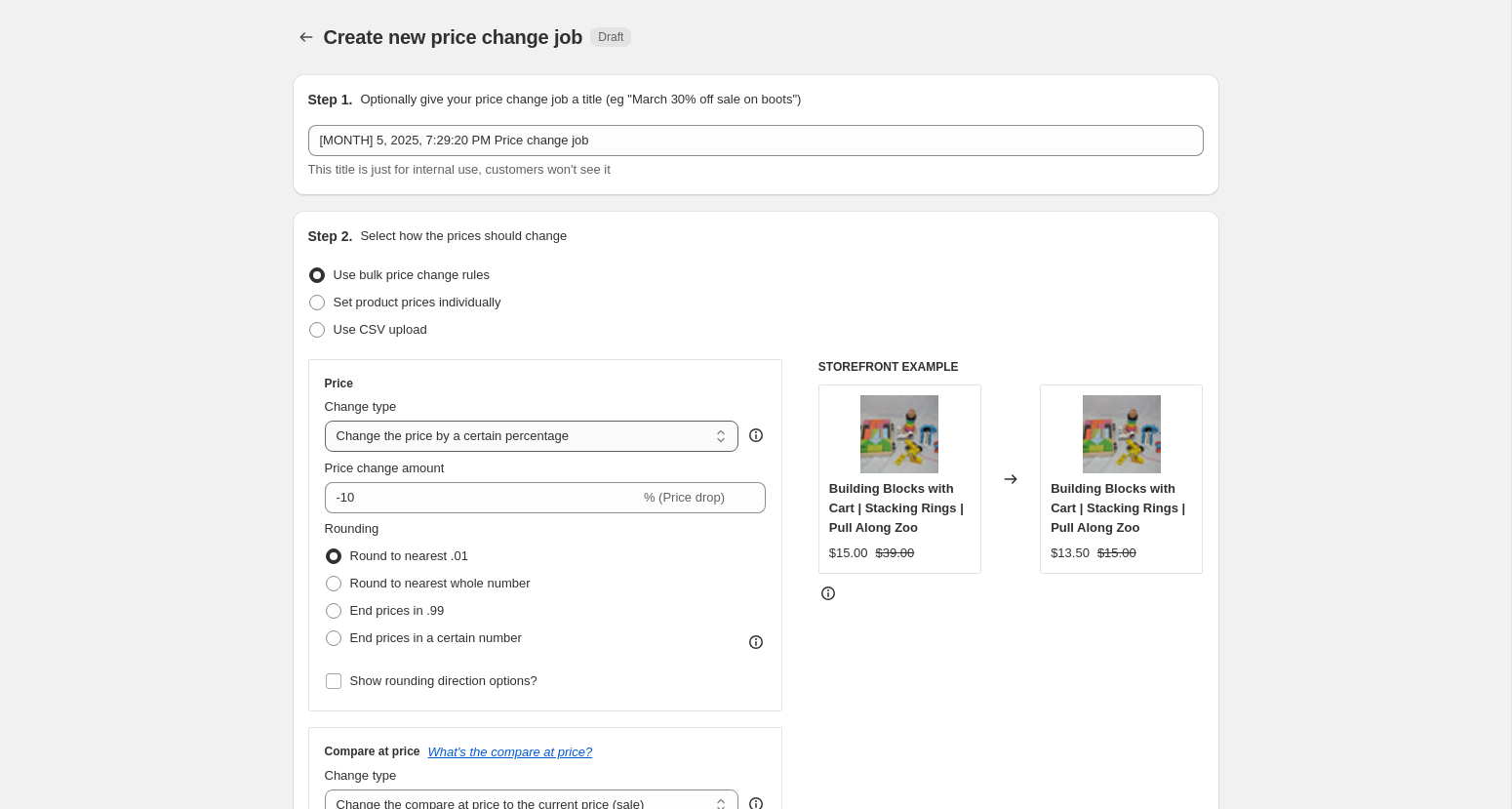 click on "Change the price to a certain amount Change the price by a certain amount Change the price by a certain percentage Change the price to the current compare at price (price before sale) Change the price by a certain amount relative to the compare at price Change the price by a certain percentage relative to the compare at price Don't change the price Change the price by a certain percentage relative to the cost per item Change price to certain cost margin" at bounding box center (532, 436) 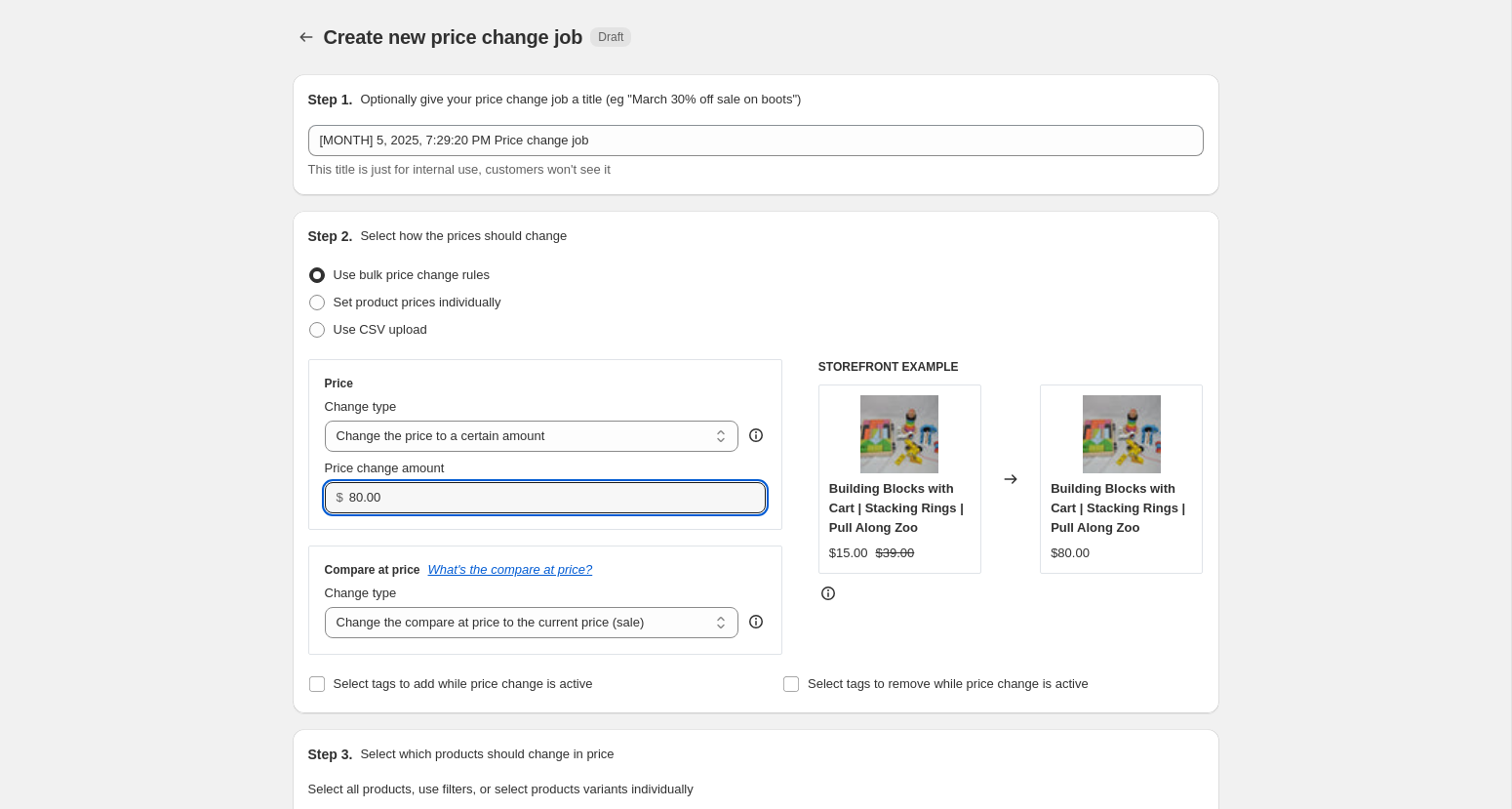 drag, startPoint x: 386, startPoint y: 501, endPoint x: 302, endPoint y: 500, distance: 84.00595 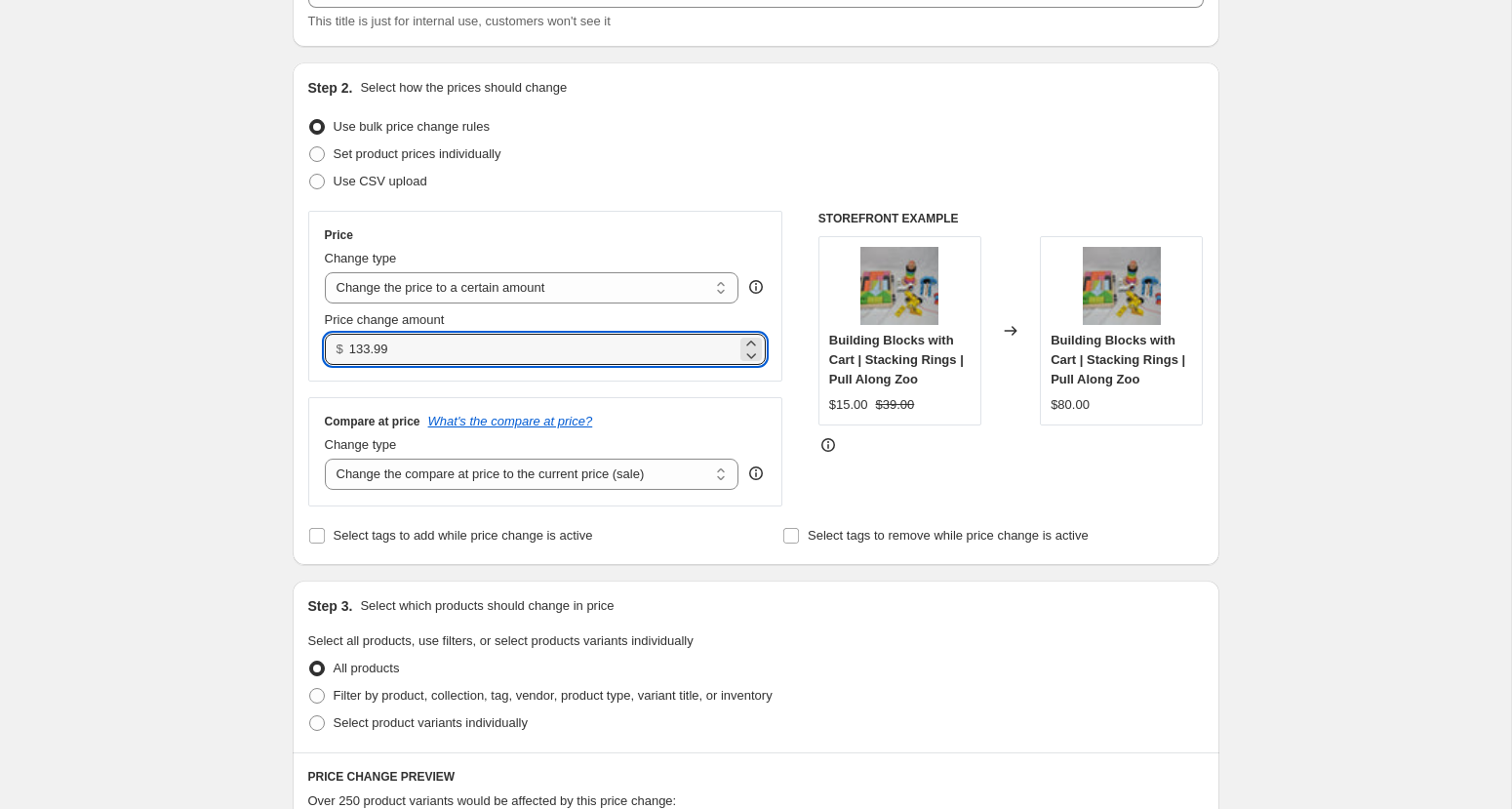 scroll, scrollTop: 150, scrollLeft: 0, axis: vertical 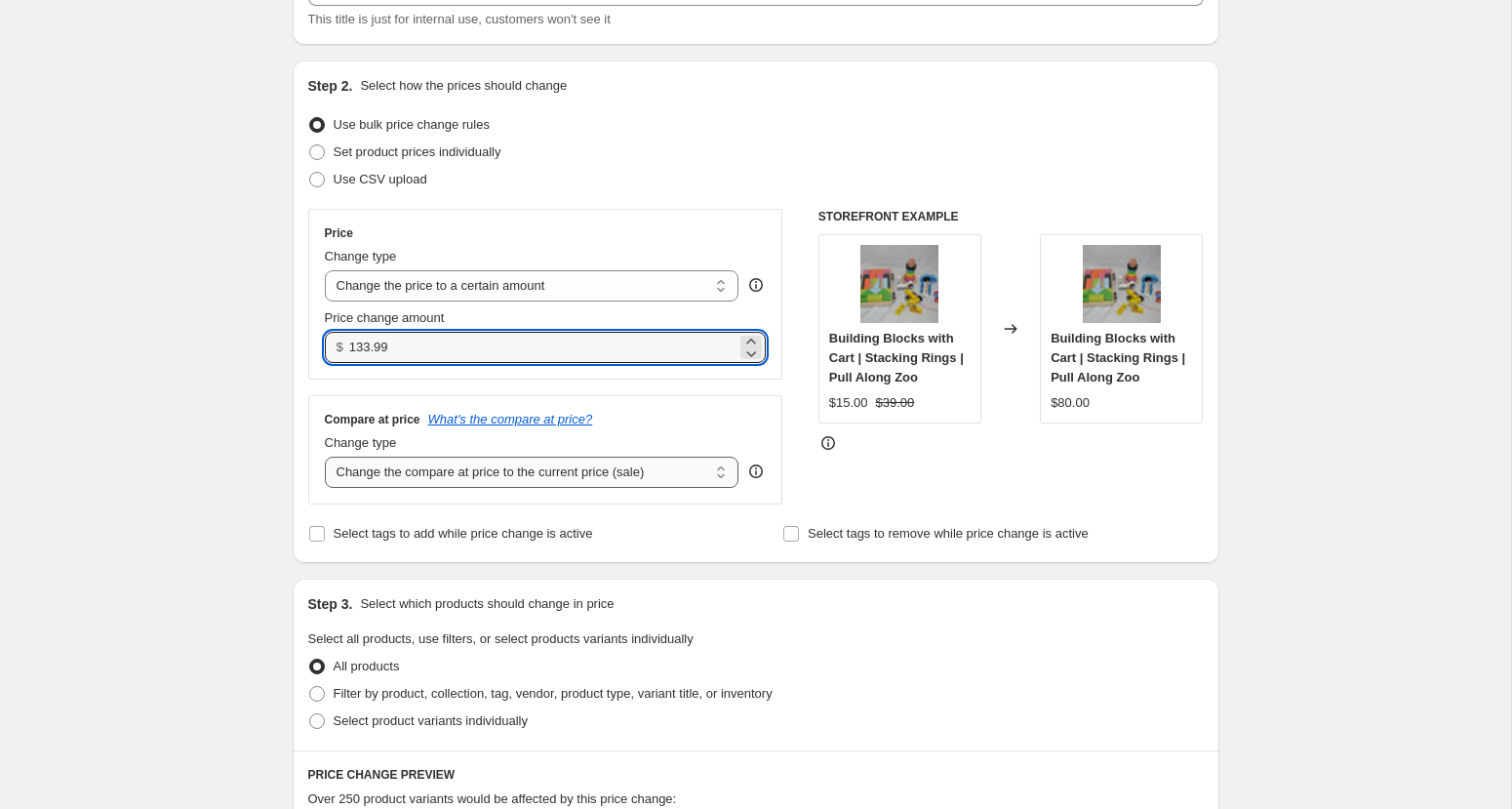 type on "133.99" 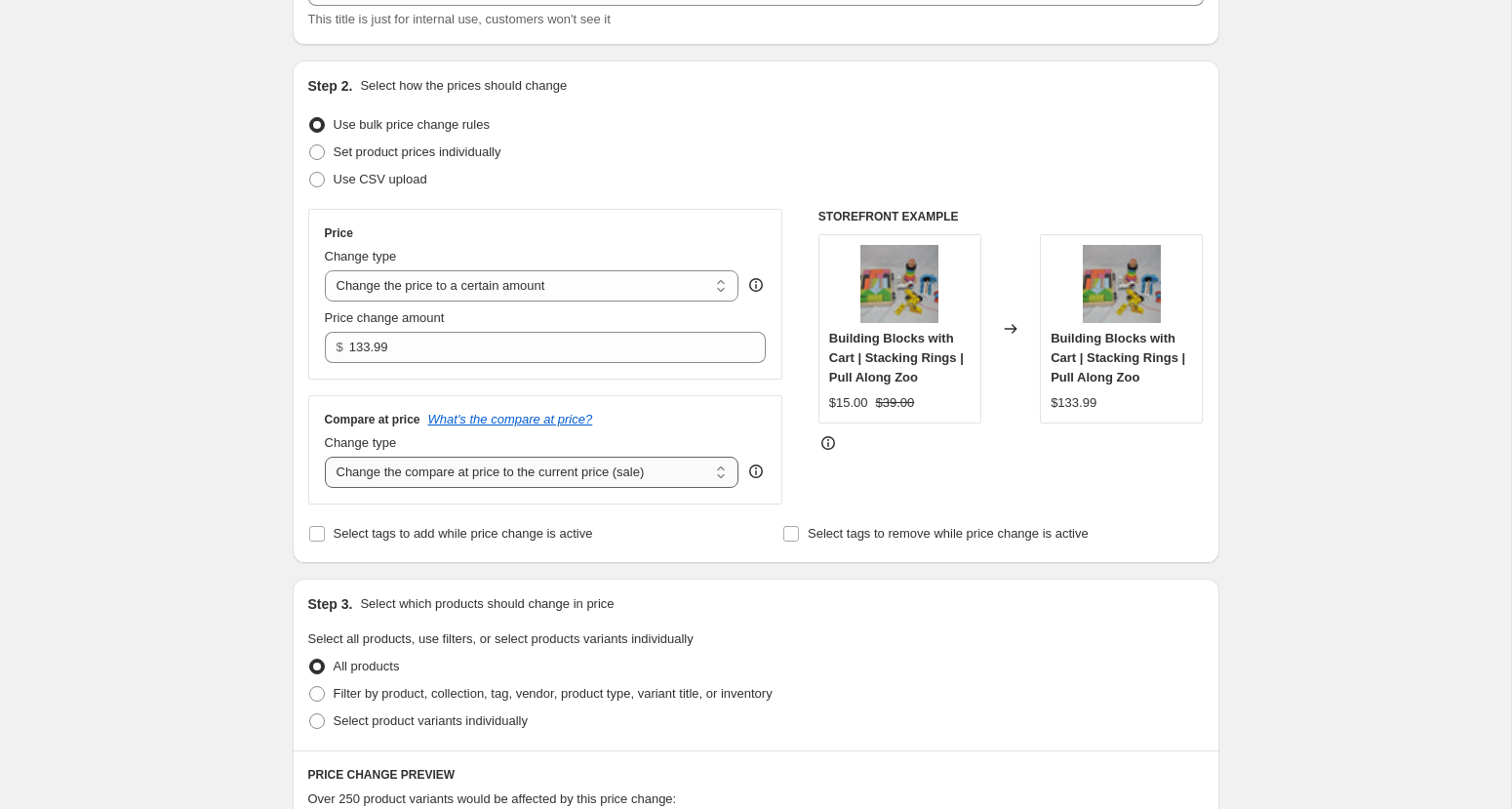 select on "to" 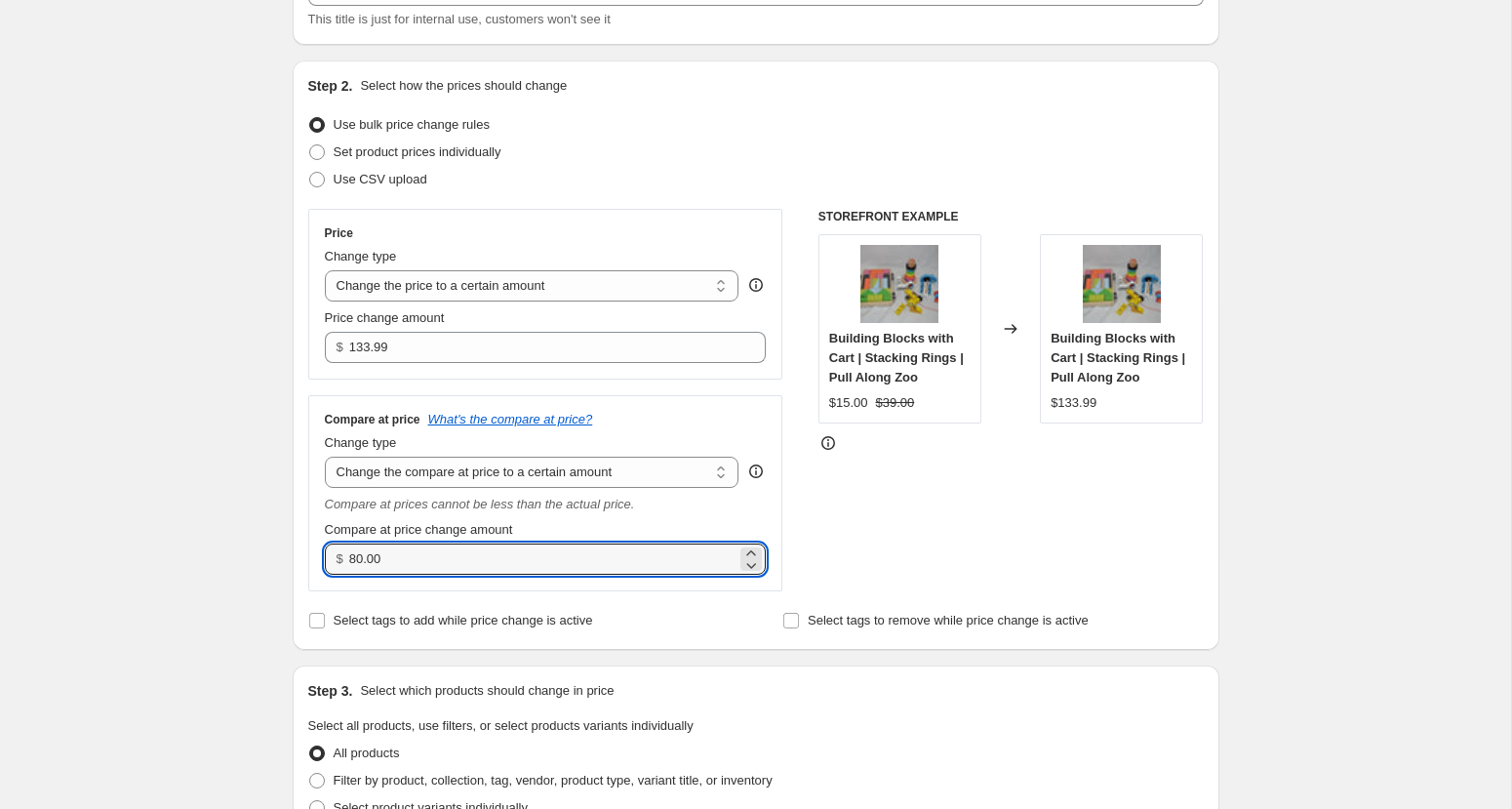 drag, startPoint x: 433, startPoint y: 557, endPoint x: 259, endPoint y: 541, distance: 174.73408 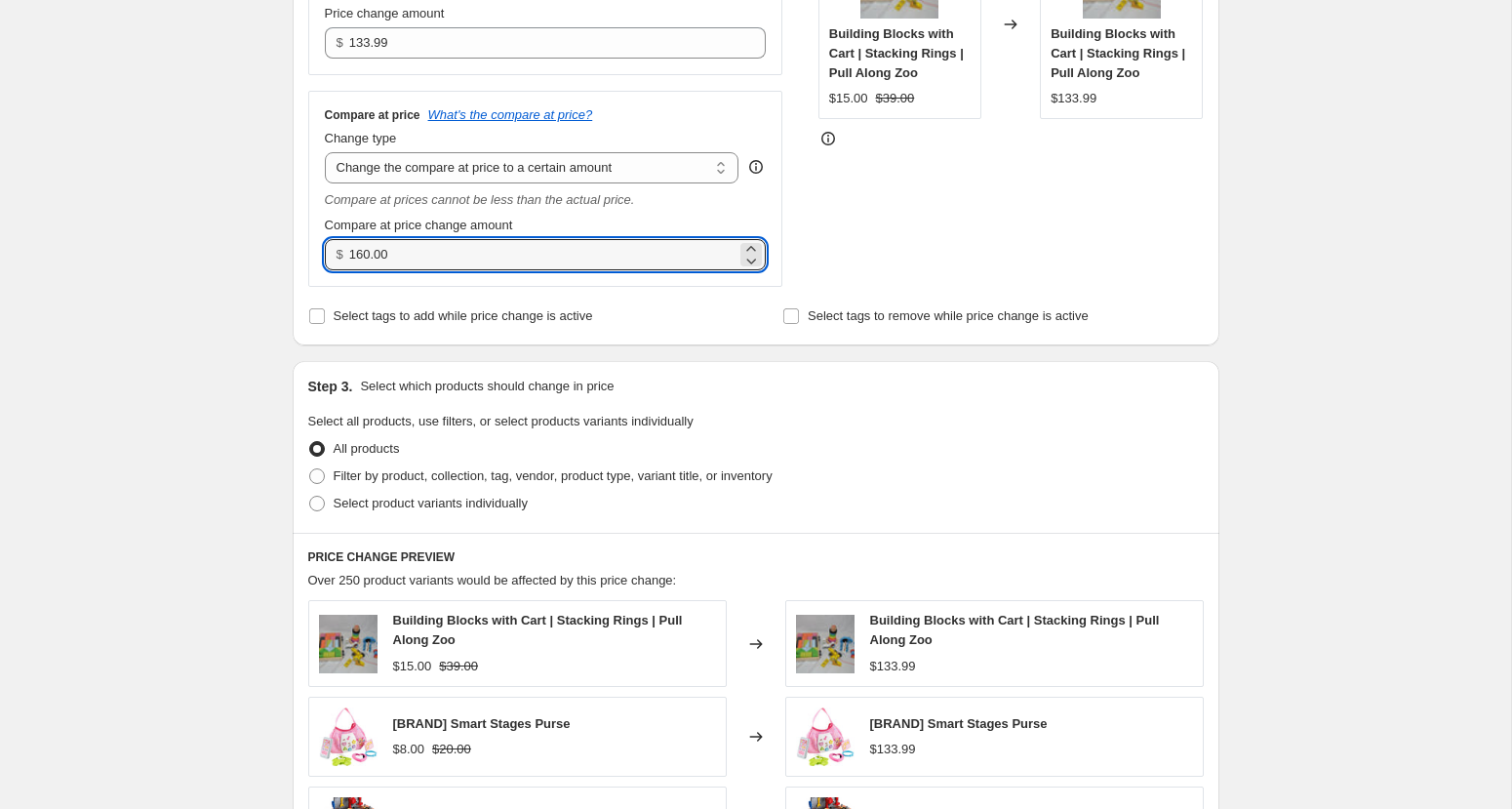 scroll, scrollTop: 462, scrollLeft: 0, axis: vertical 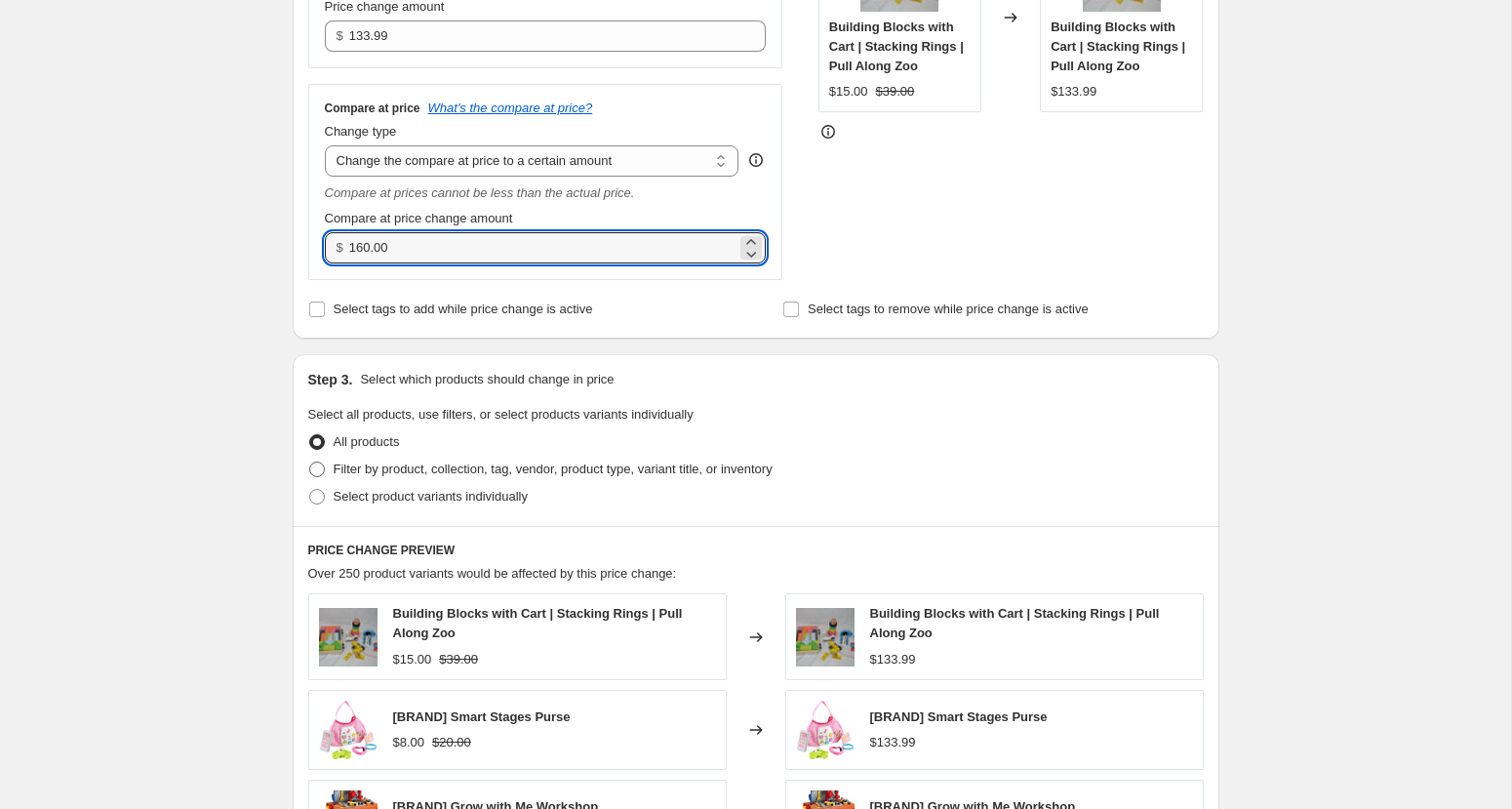 type on "160.00" 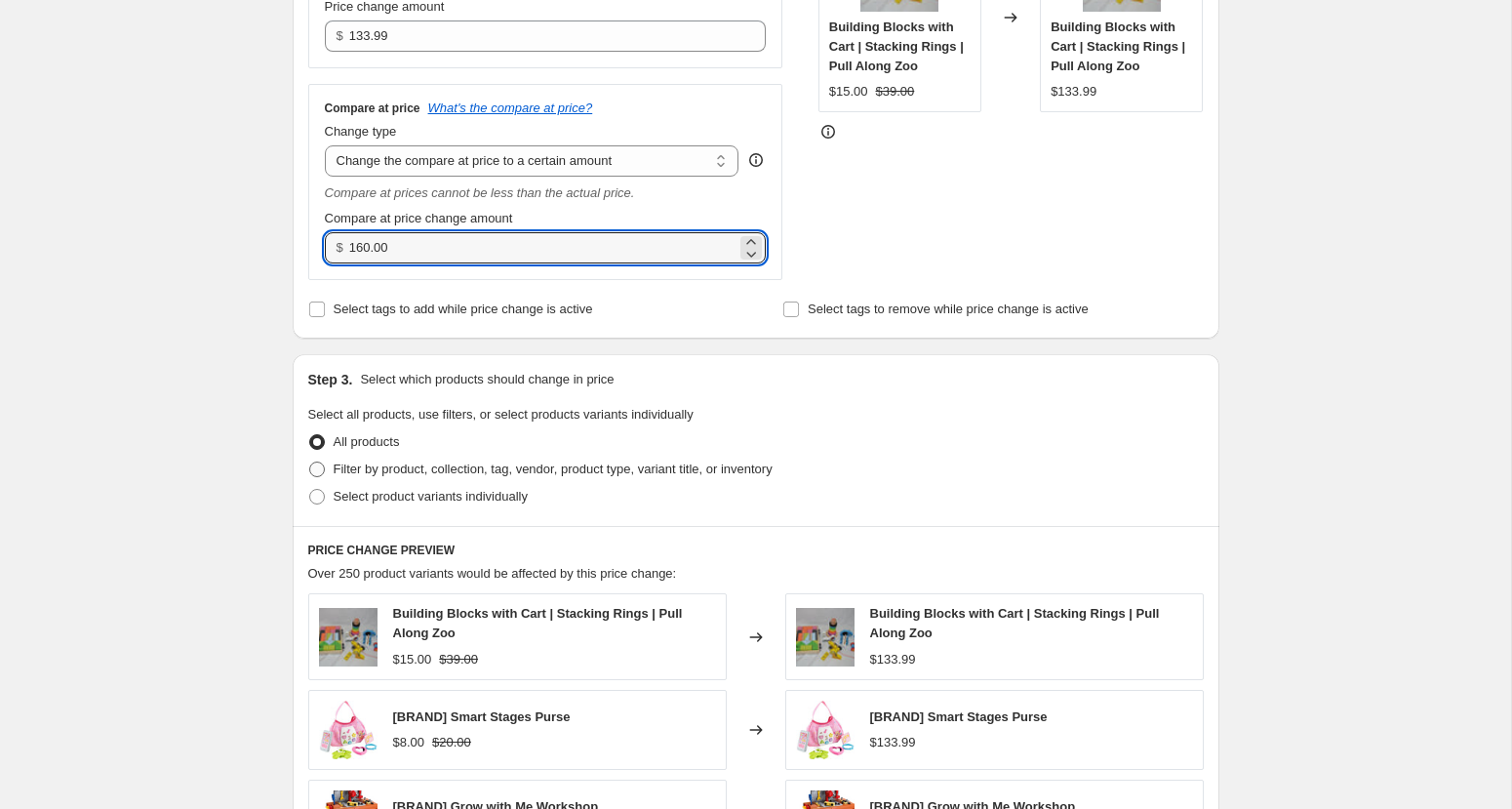 radio on "true" 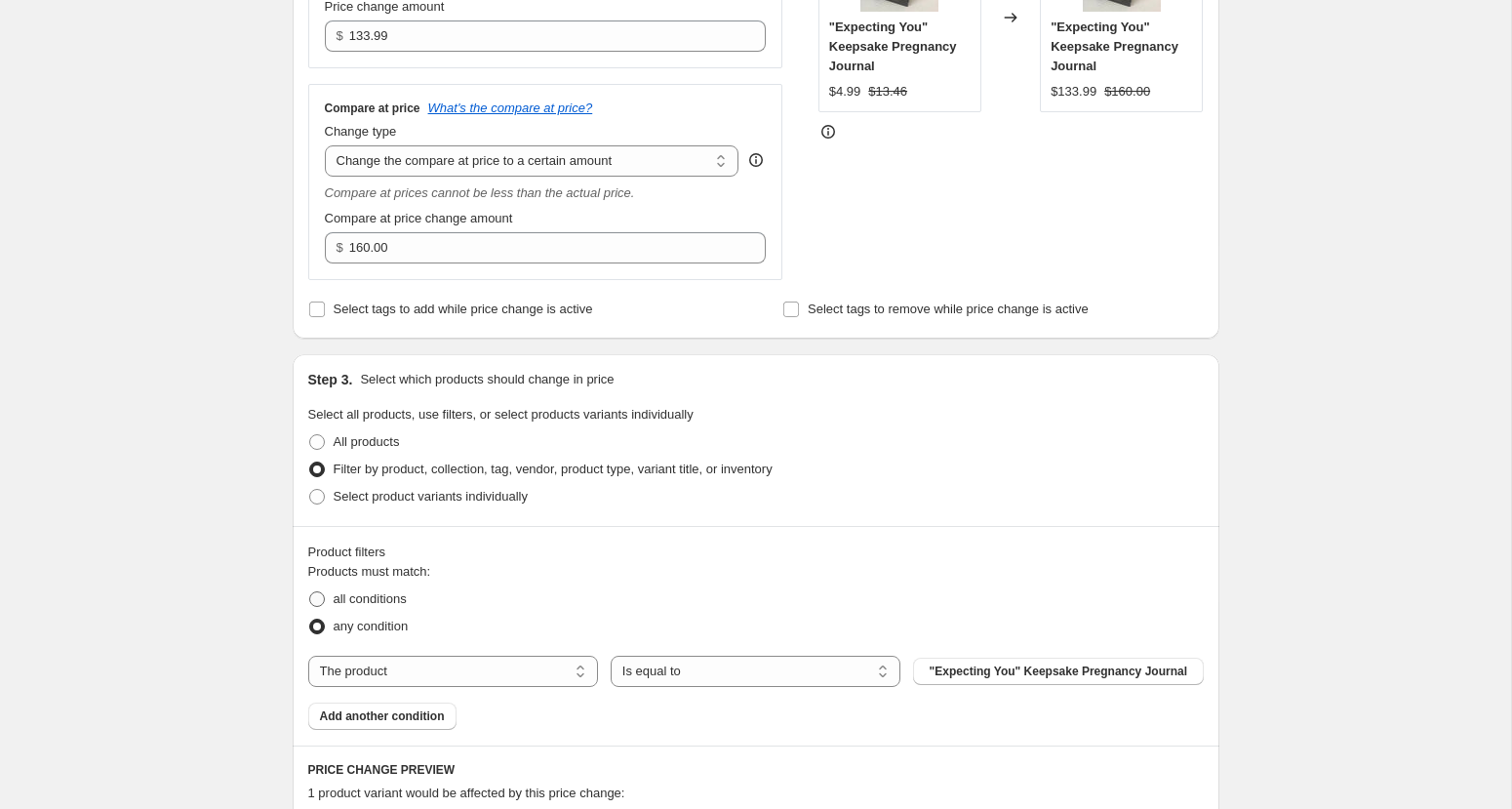 click at bounding box center [317, 599] 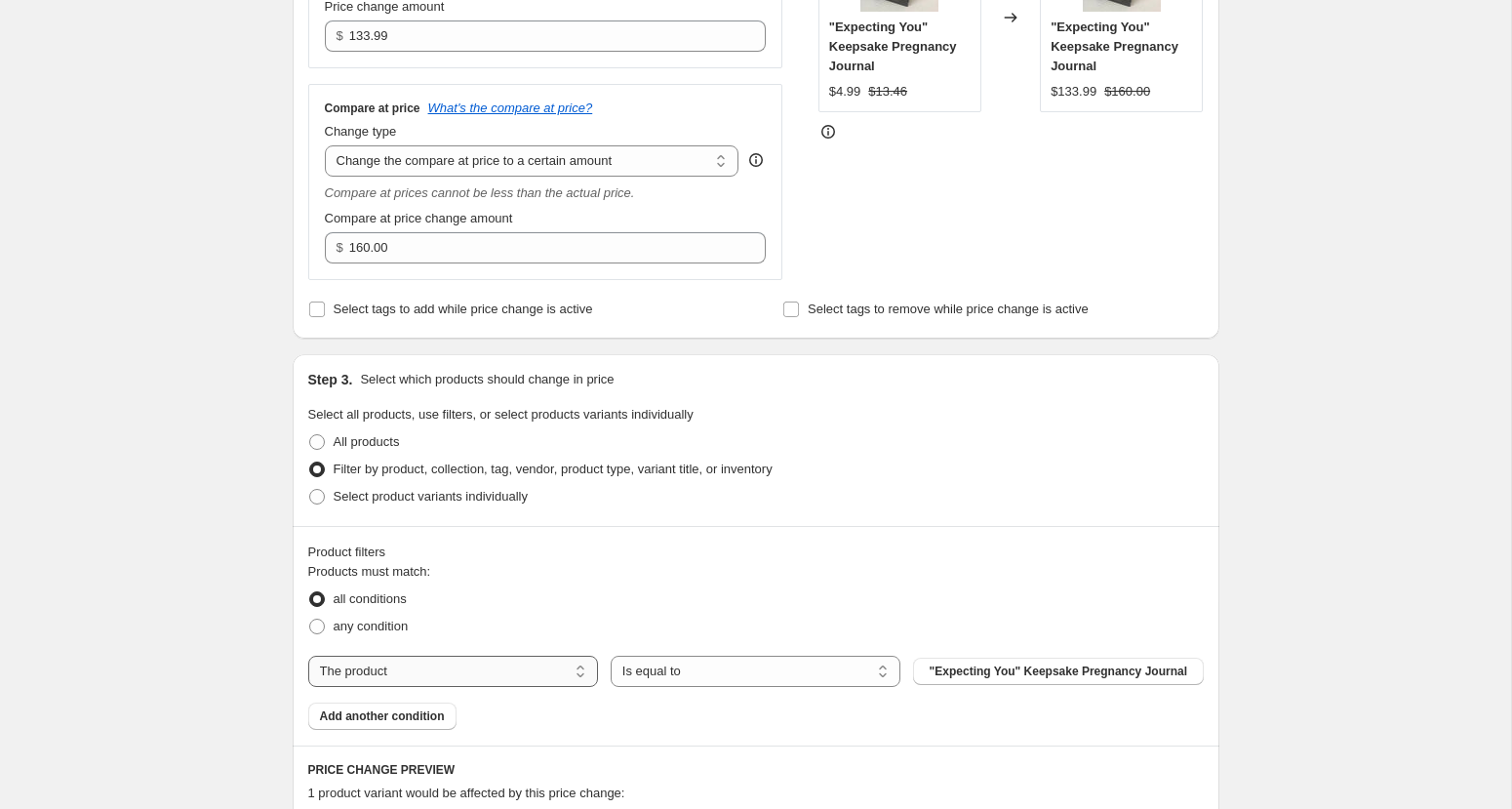 click on "The product The product's collection The product's tag The product's vendor The product's type The product's status The variant's title Inventory quantity" at bounding box center (453, 671) 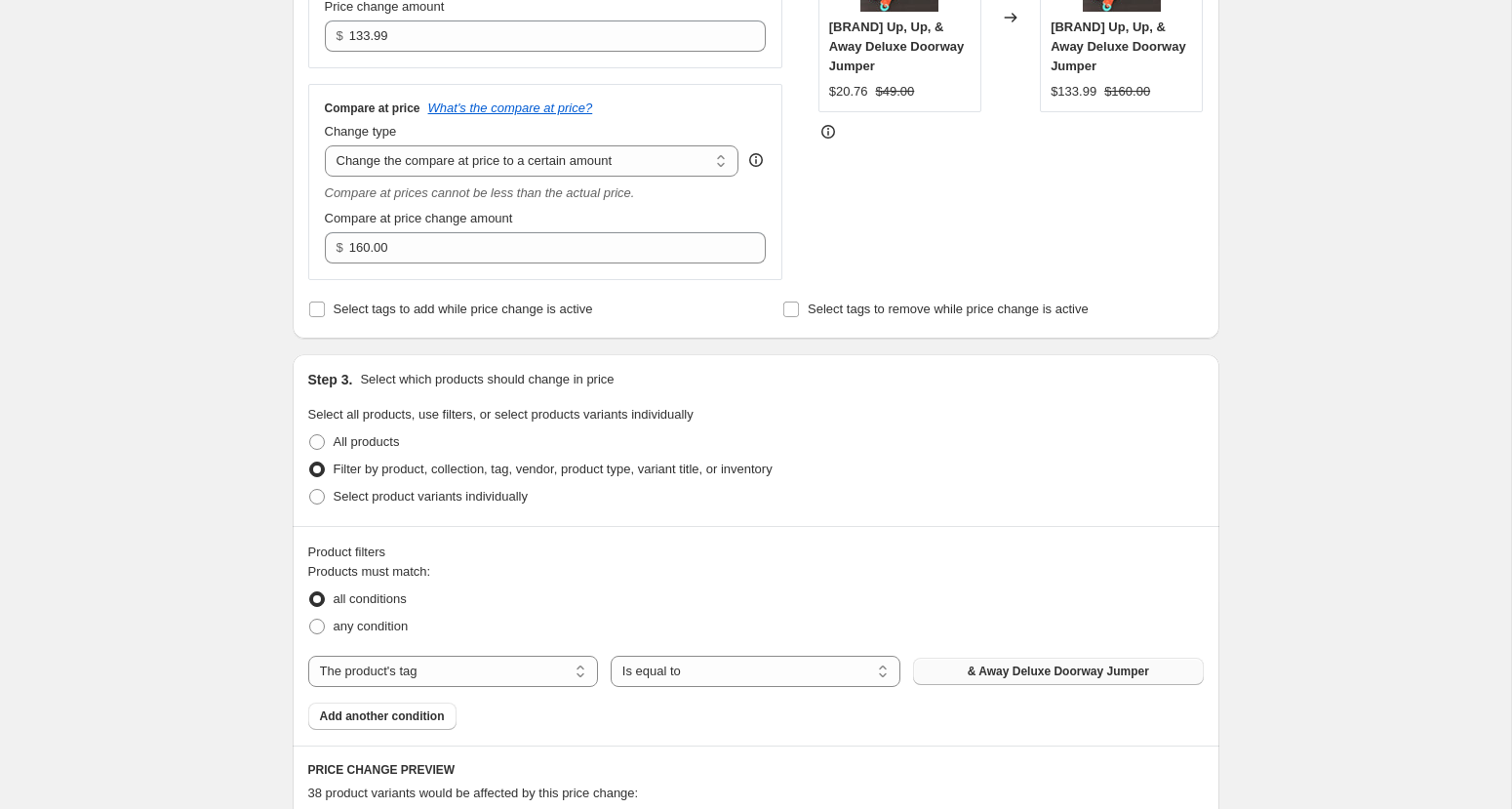 click on "& Away Deluxe Doorway Jumper" at bounding box center [1058, 671] 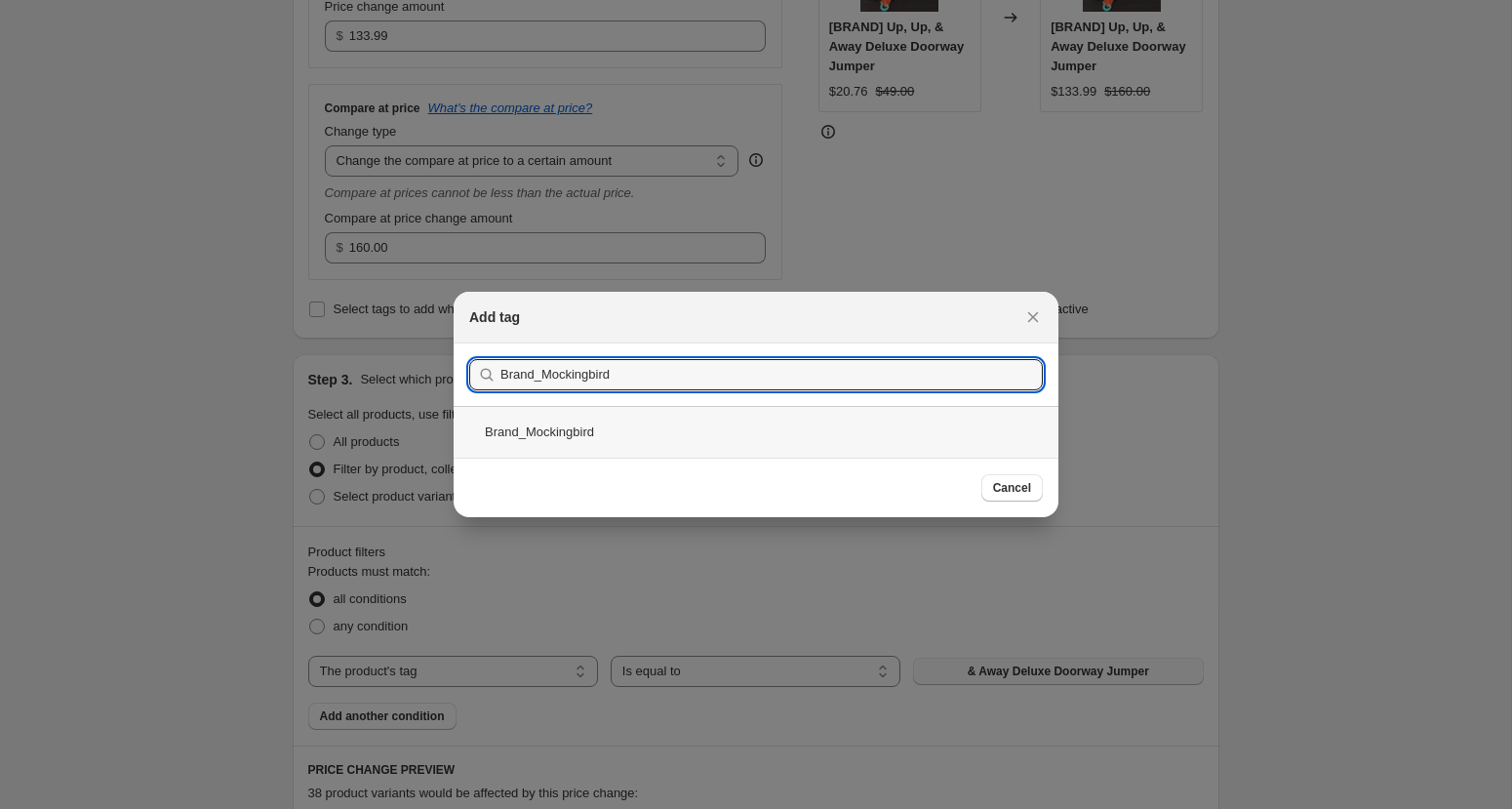 type on "Brand_Mockingbird" 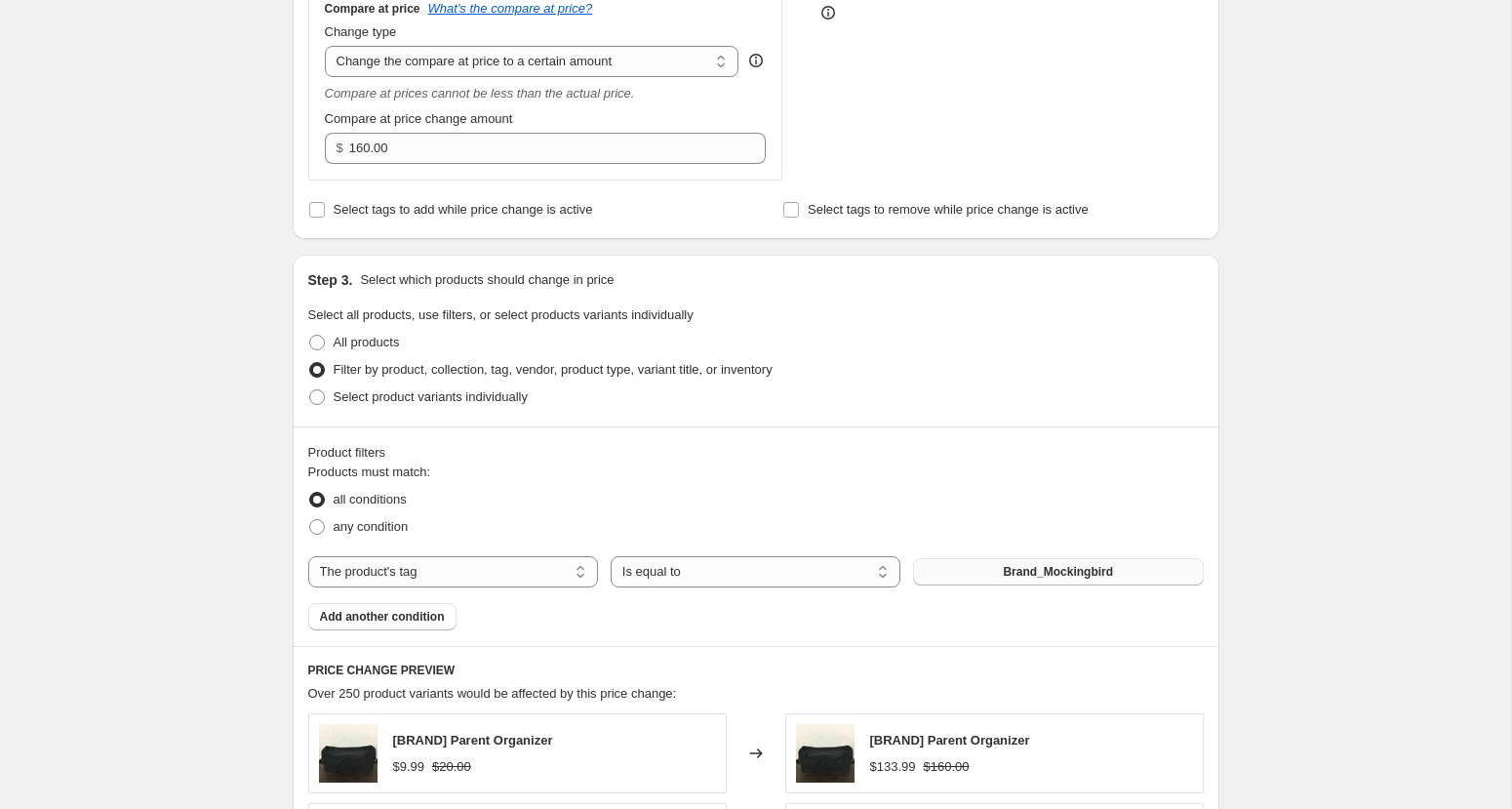 scroll, scrollTop: 562, scrollLeft: 0, axis: vertical 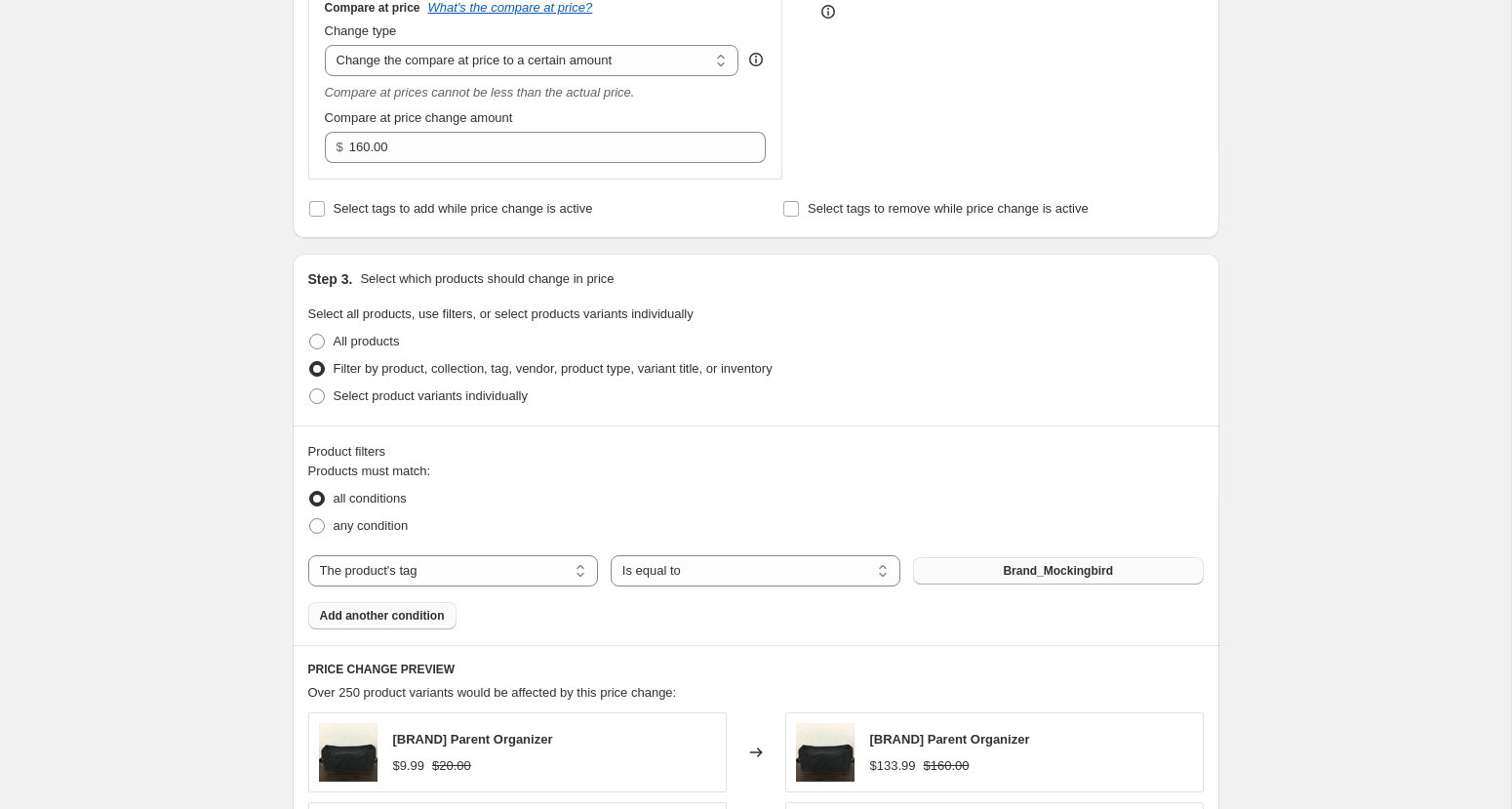 click on "Add another condition" at bounding box center [382, 616] 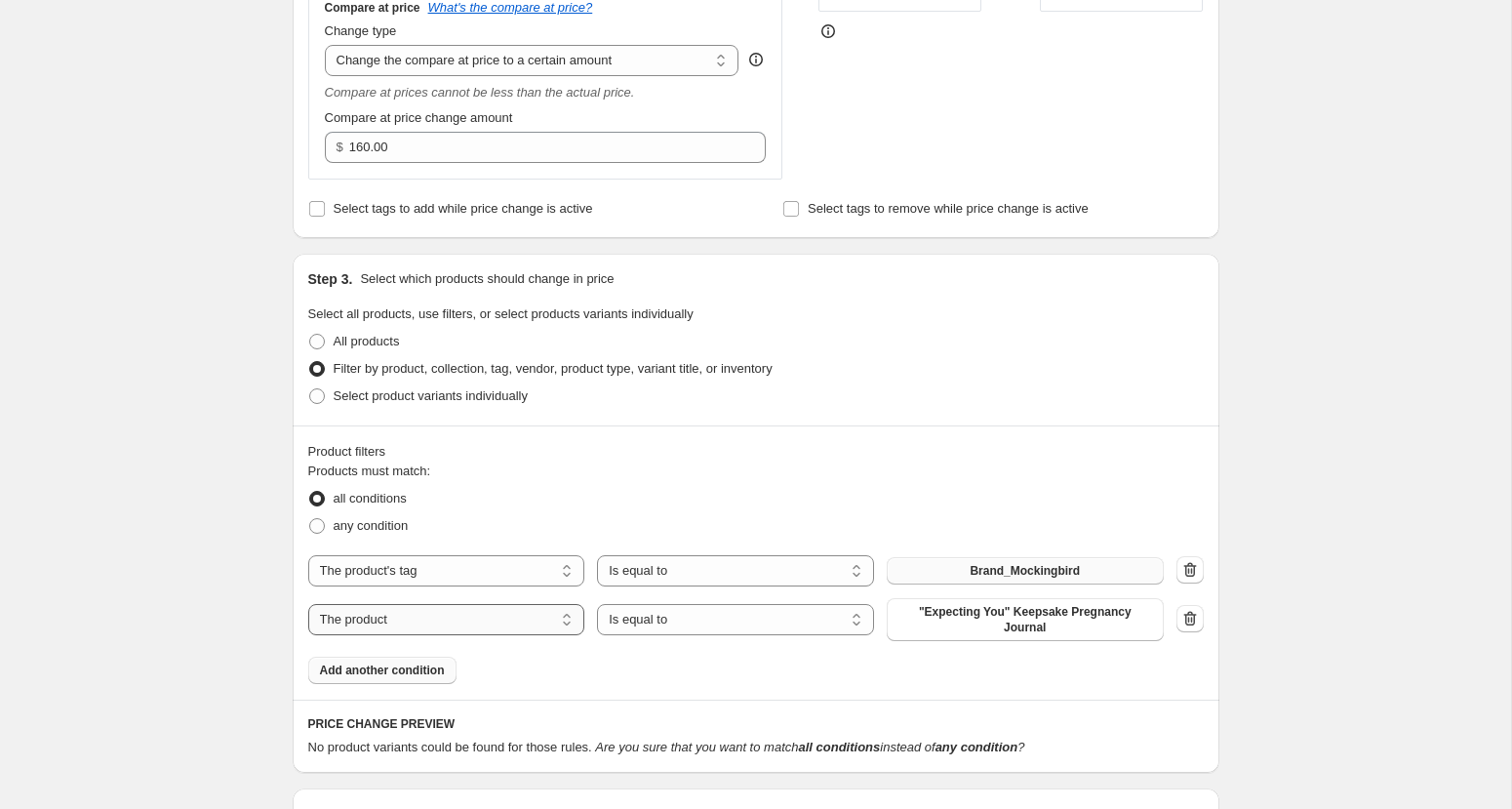 click on "The product The product's collection The product's tag The product's vendor The product's type The product's status The variant's title Inventory quantity" at bounding box center (447, 620) 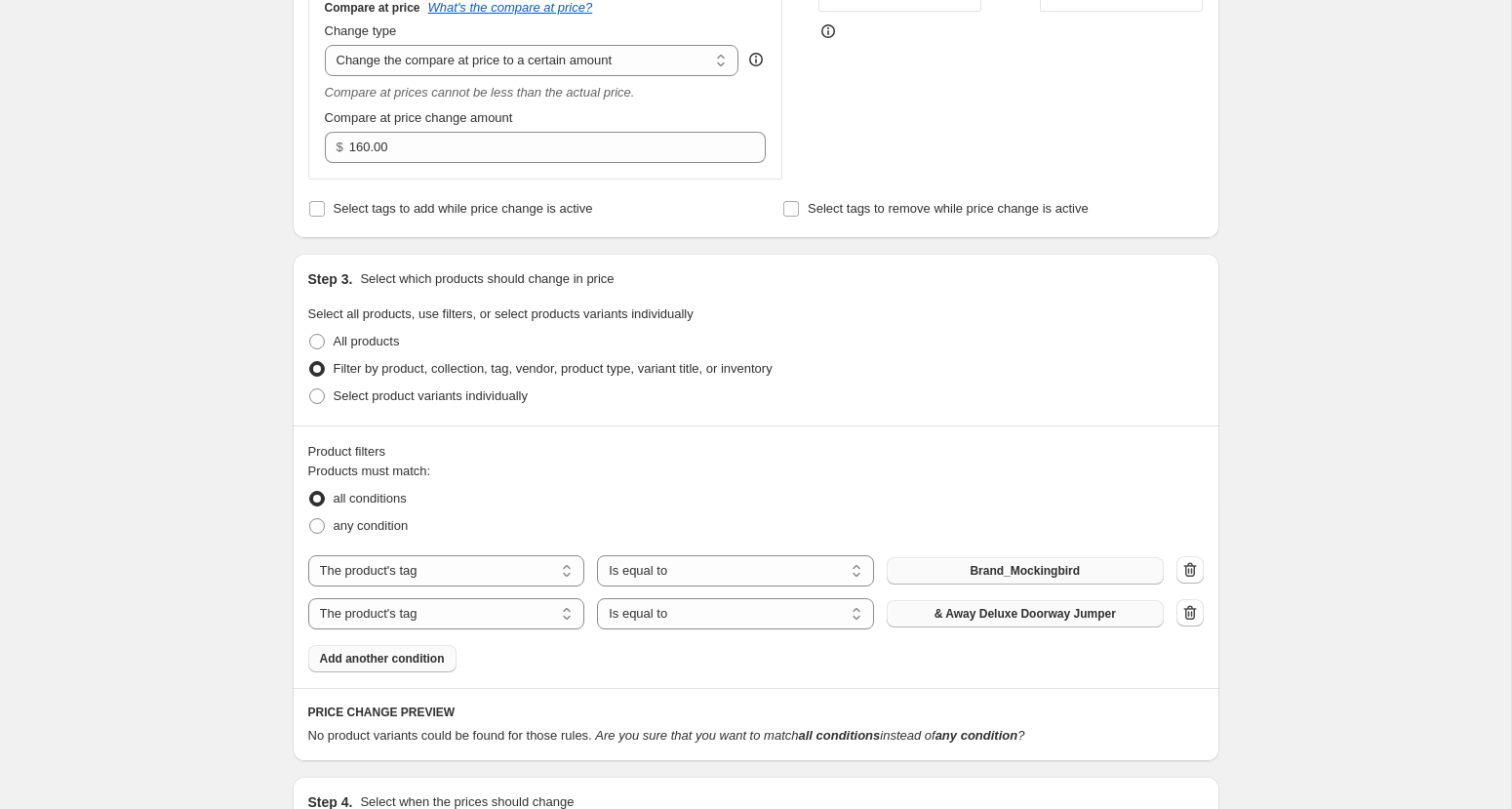 click on "& Away Deluxe Doorway Jumper" at bounding box center [1025, 614] 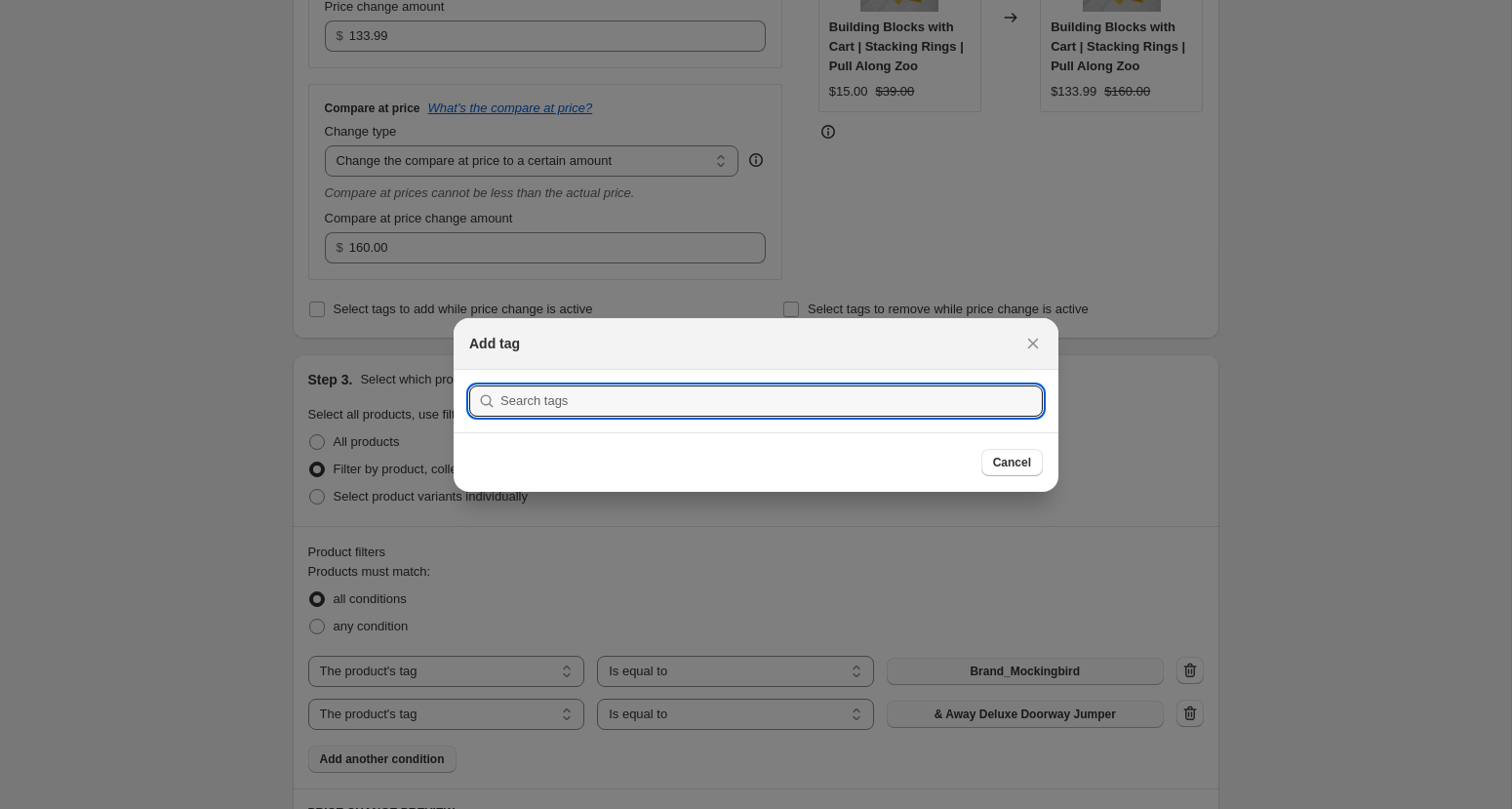 scroll, scrollTop: 562, scrollLeft: 0, axis: vertical 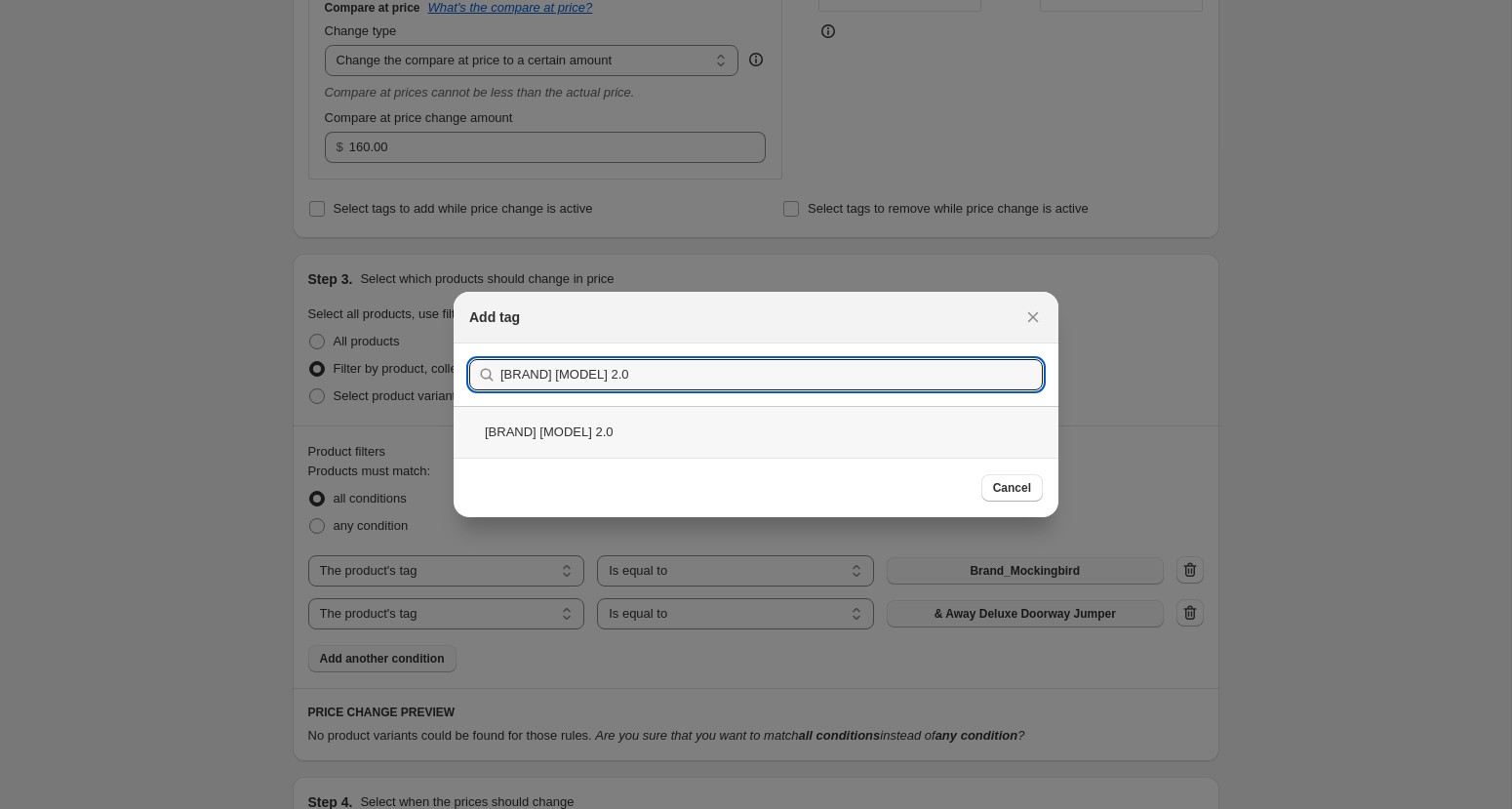 type on "[BRAND] [MODEL] 2.0" 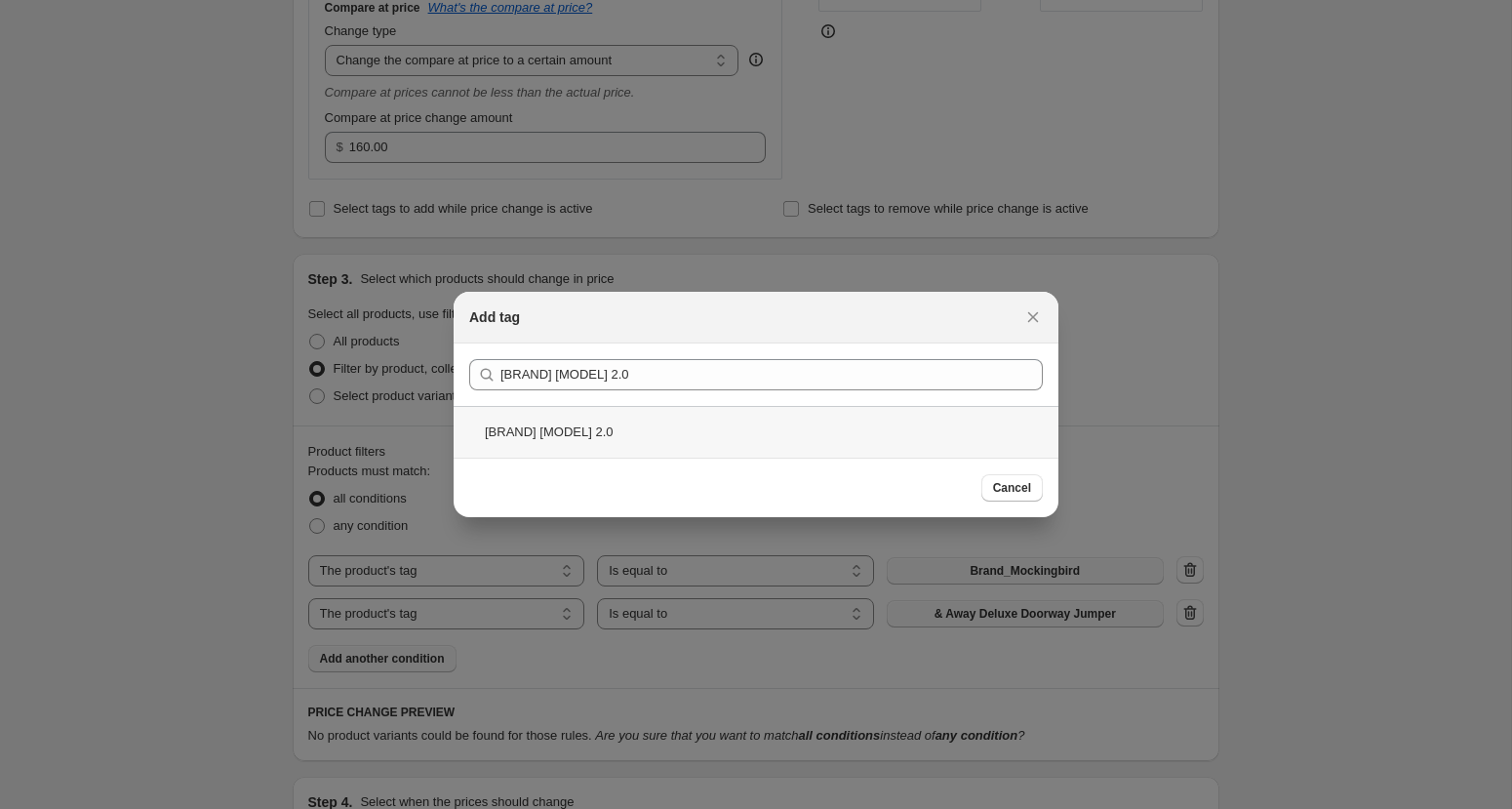 click on "[BRAND] [MODEL] 2.0" at bounding box center (756, 431) 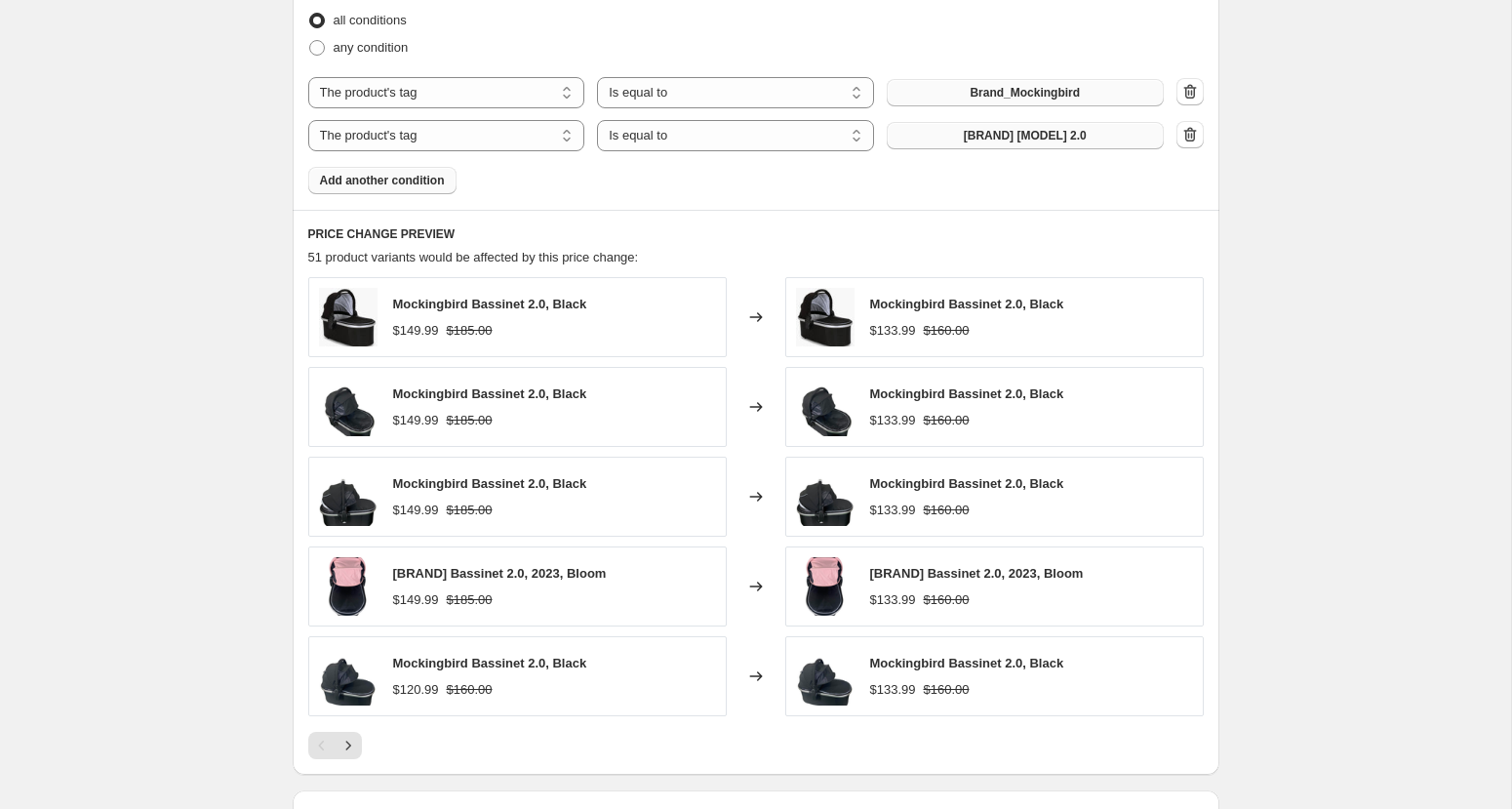 scroll, scrollTop: 1301, scrollLeft: 0, axis: vertical 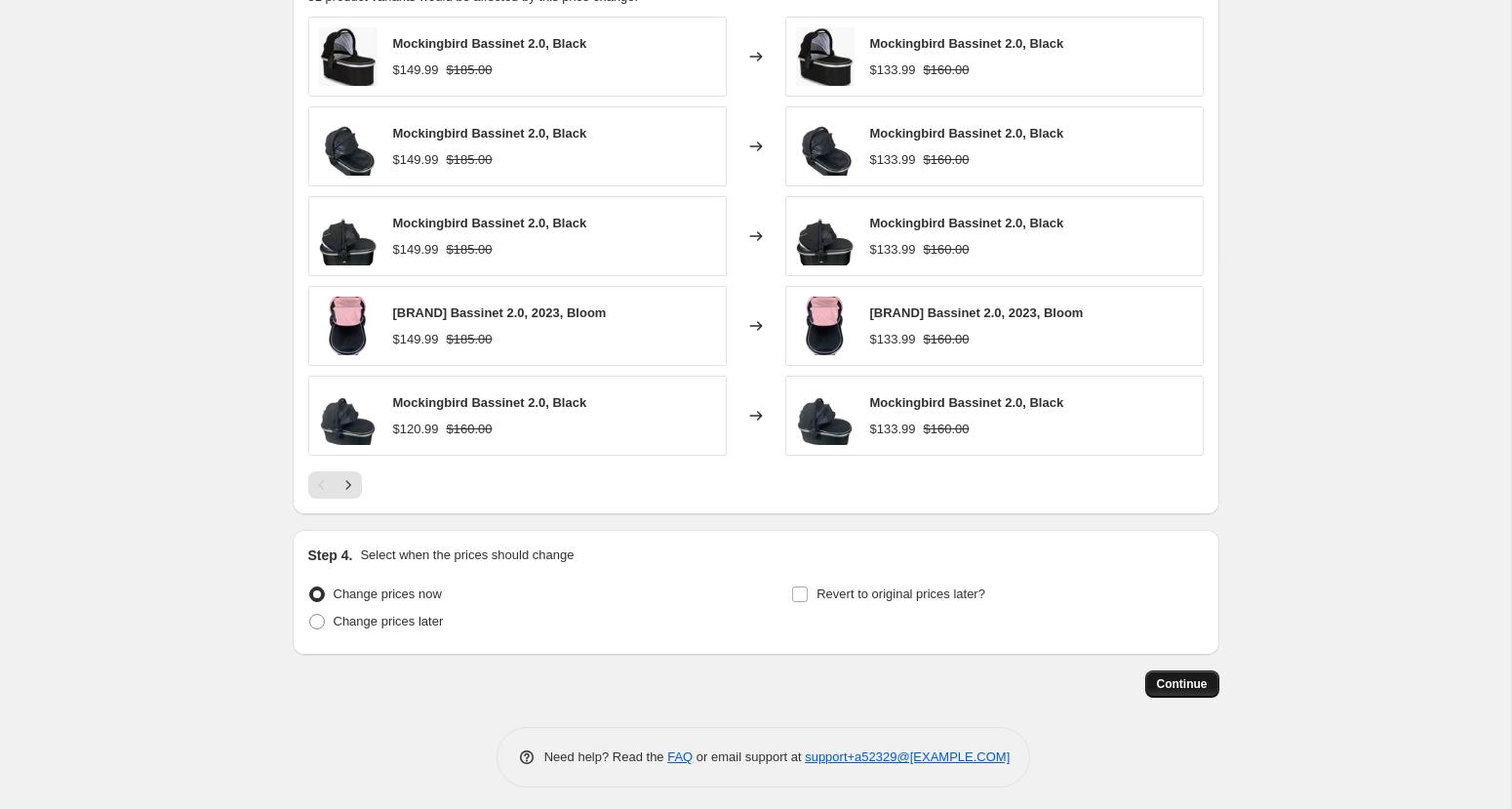 click on "Continue" at bounding box center [1182, 684] 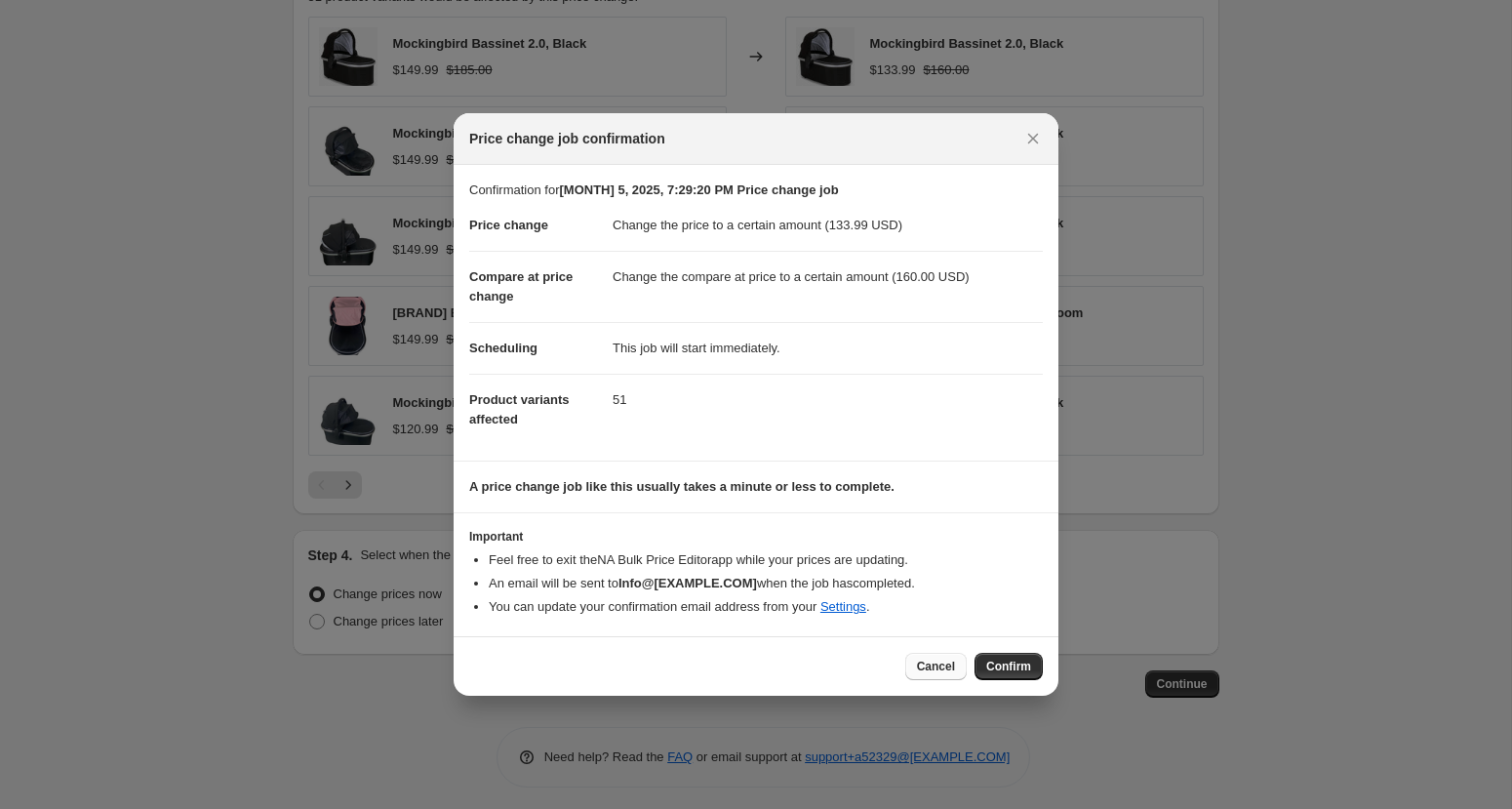 click on "Cancel" at bounding box center [935, 667] 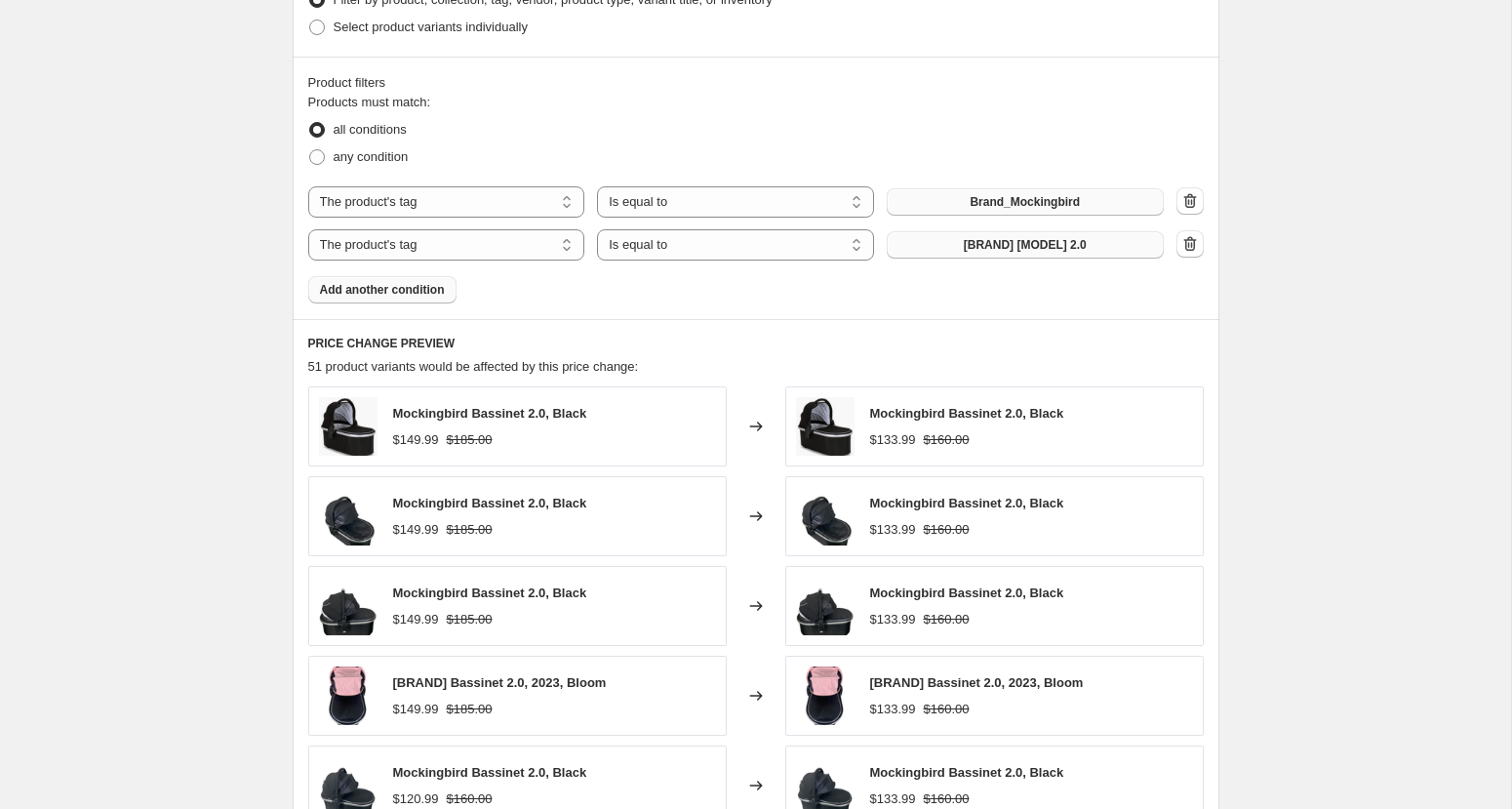 scroll, scrollTop: 937, scrollLeft: 0, axis: vertical 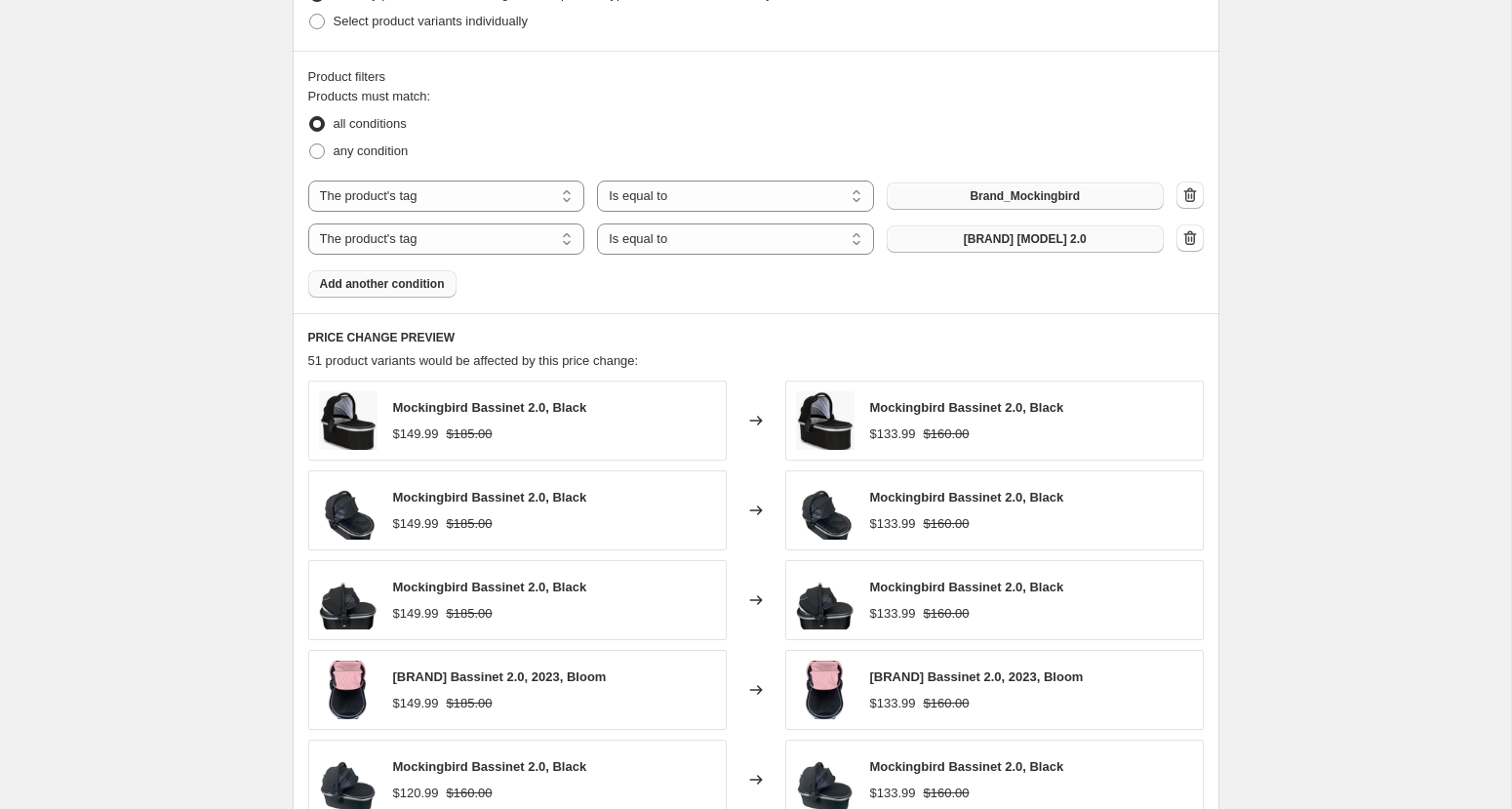click on "Add another condition" at bounding box center (382, 284) 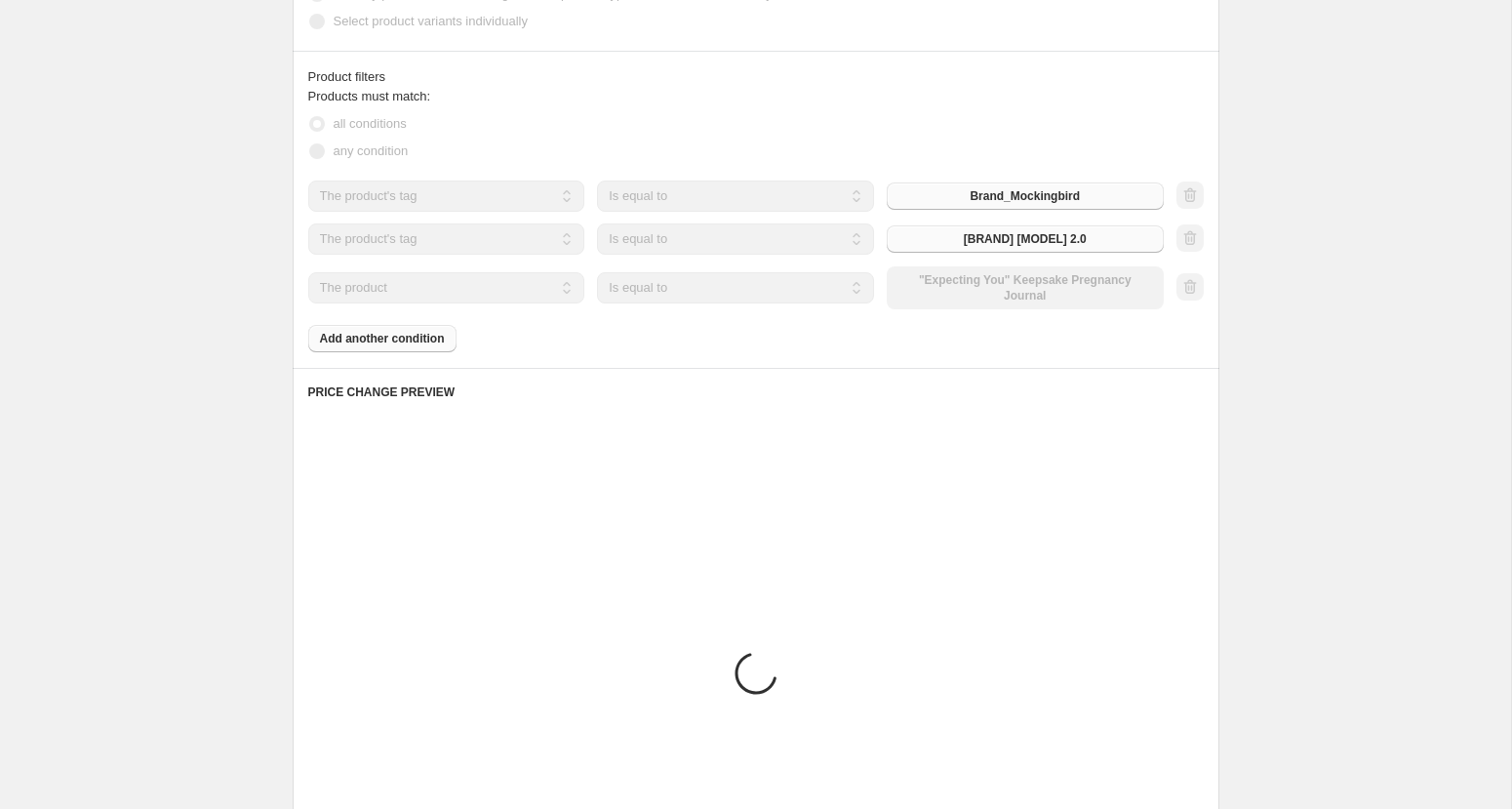 scroll, scrollTop: 868, scrollLeft: 0, axis: vertical 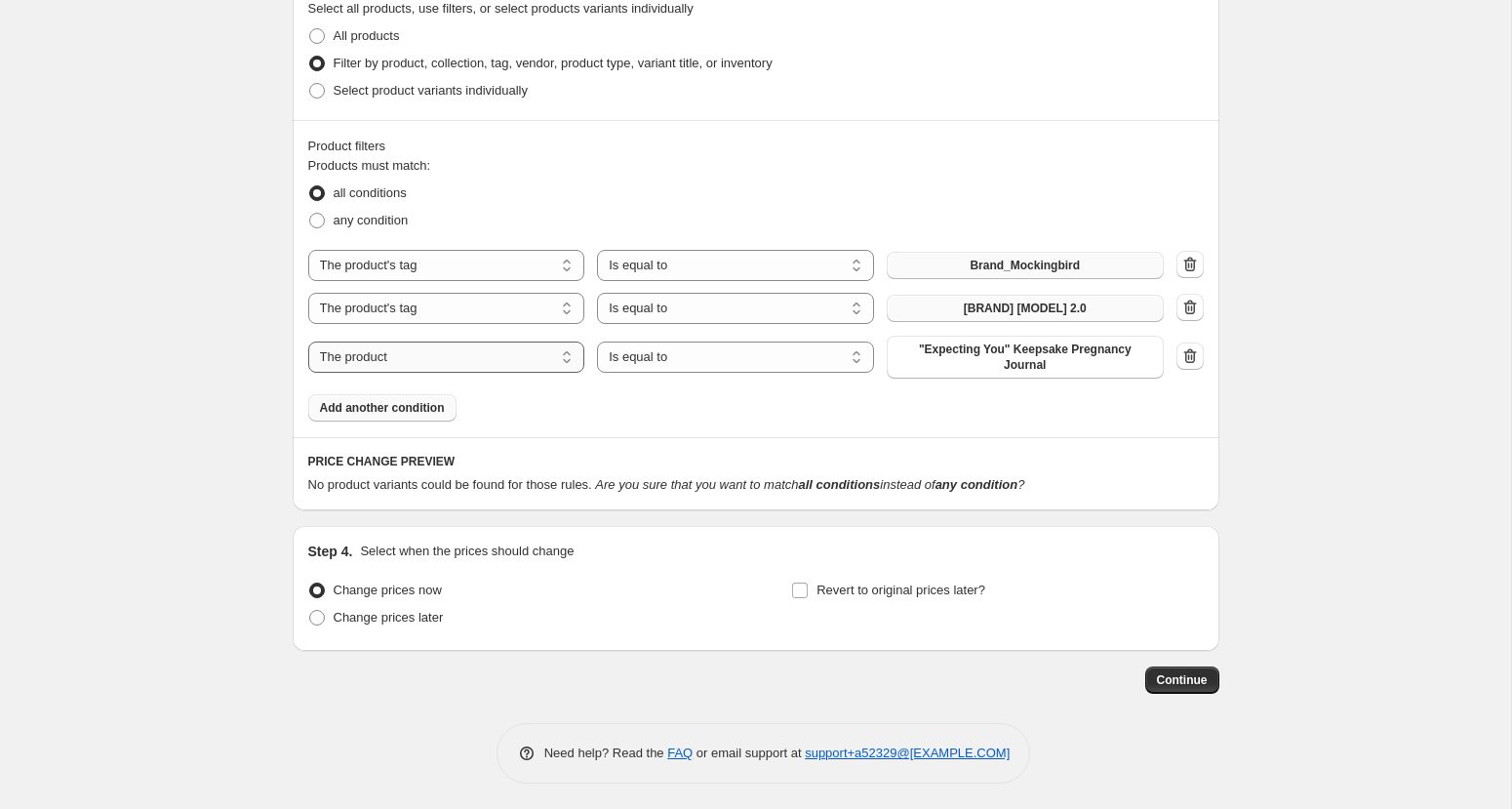 click on "The product The product's collection The product's tag The product's vendor The product's type The product's status The variant's title Inventory quantity" at bounding box center [447, 357] 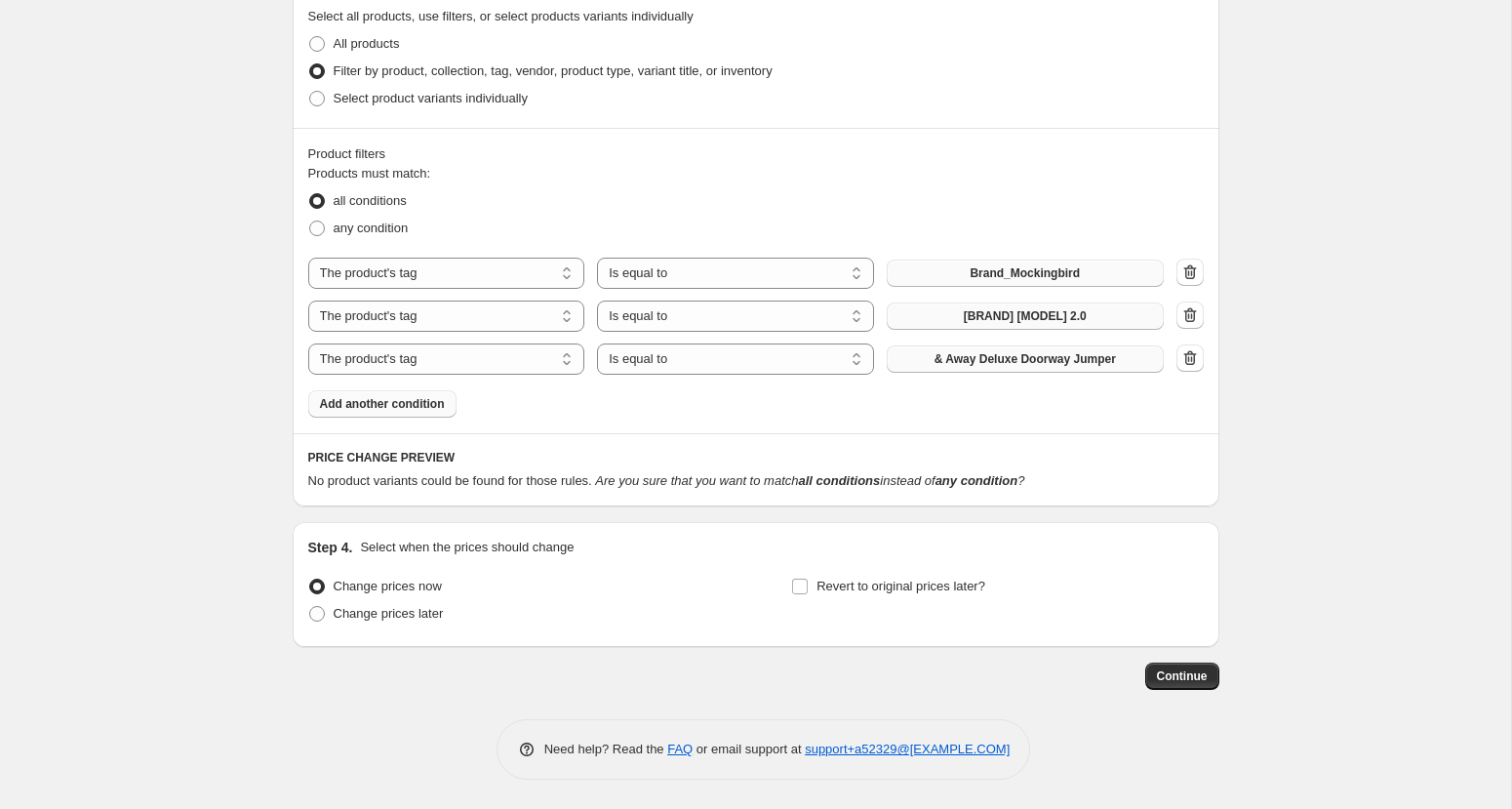scroll, scrollTop: 856, scrollLeft: 0, axis: vertical 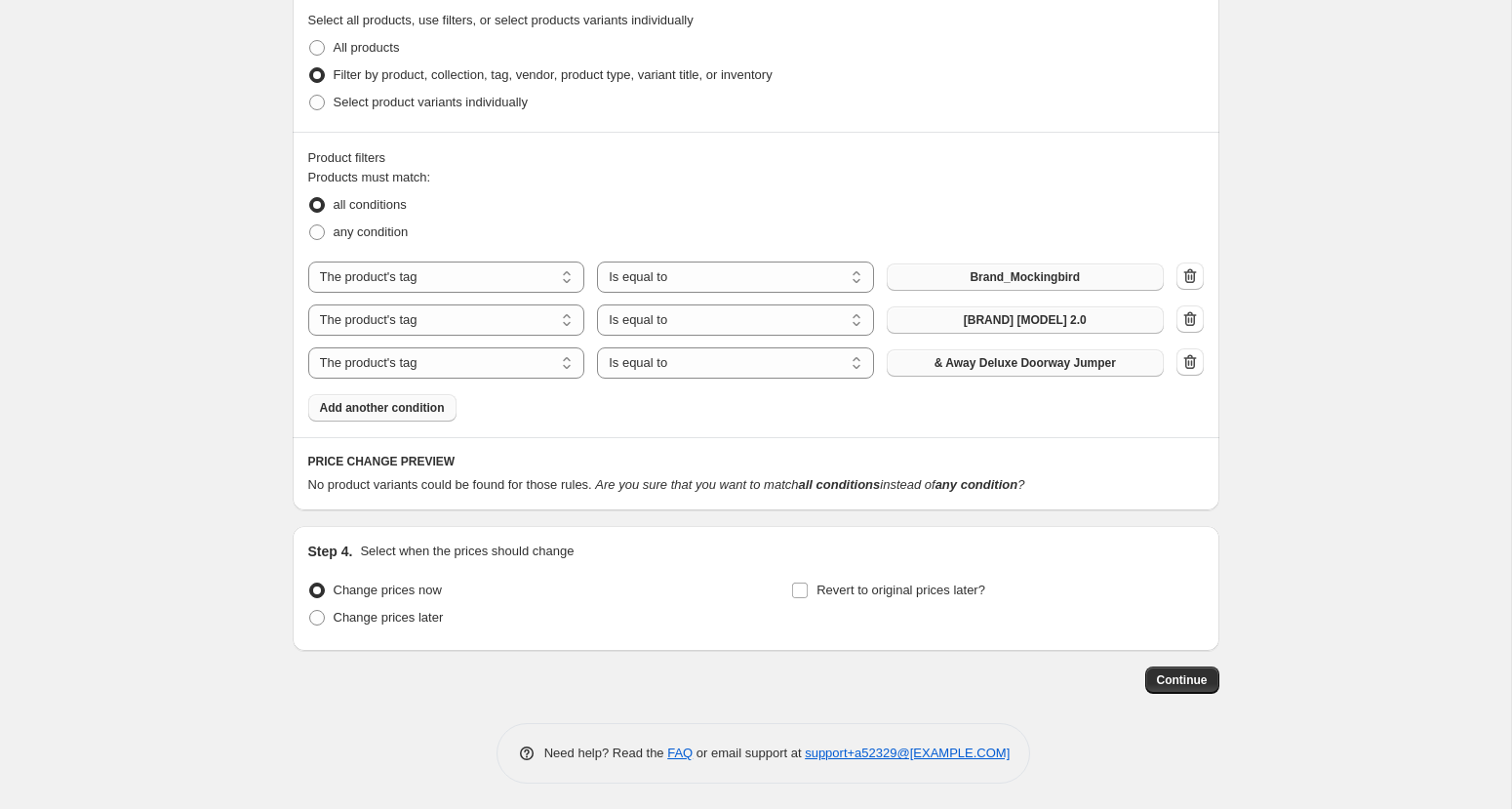 click on "& Away Deluxe Doorway Jumper" at bounding box center (1025, 363) 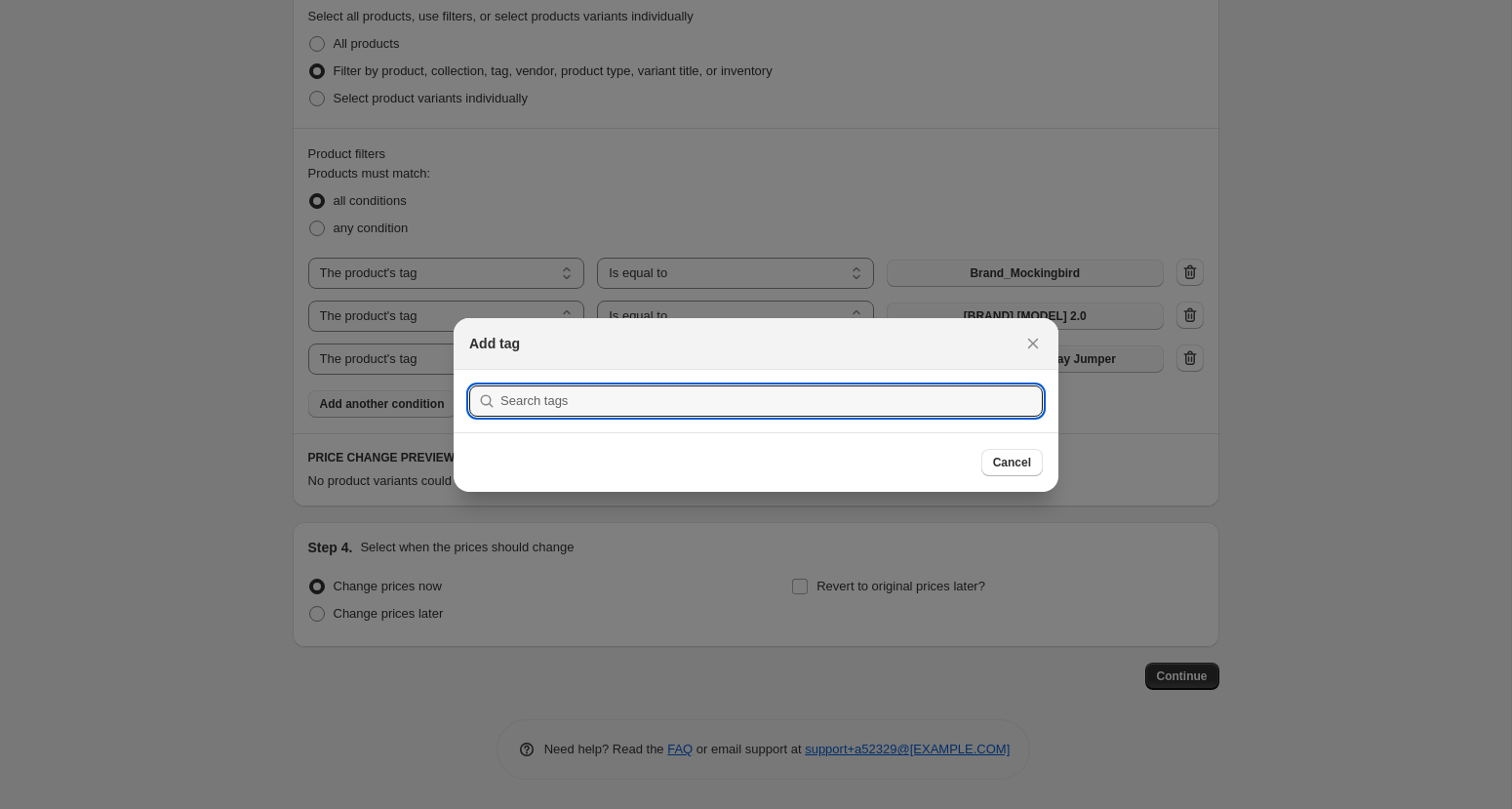 scroll, scrollTop: 856, scrollLeft: 0, axis: vertical 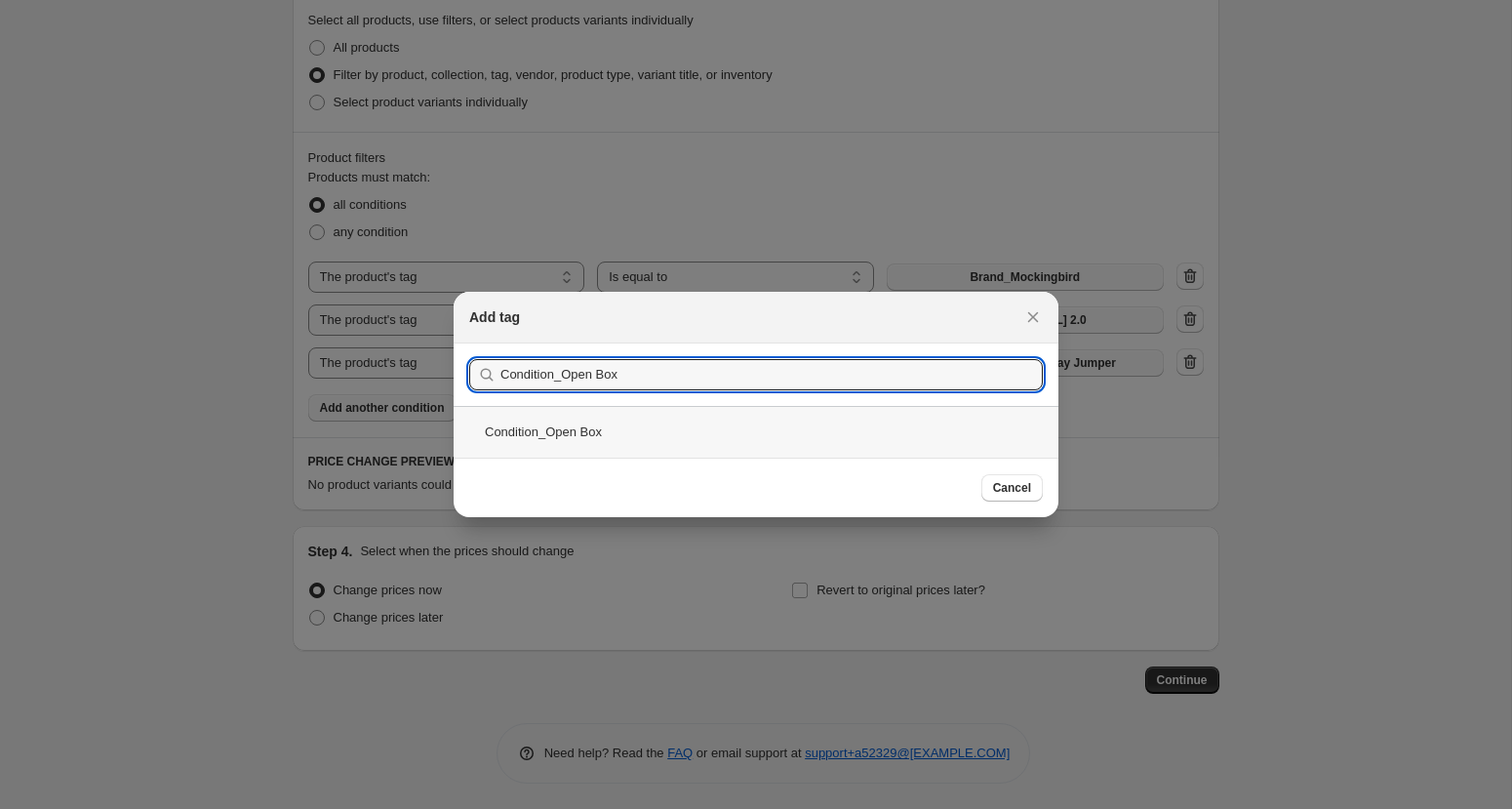 type on "Condition_Open Box" 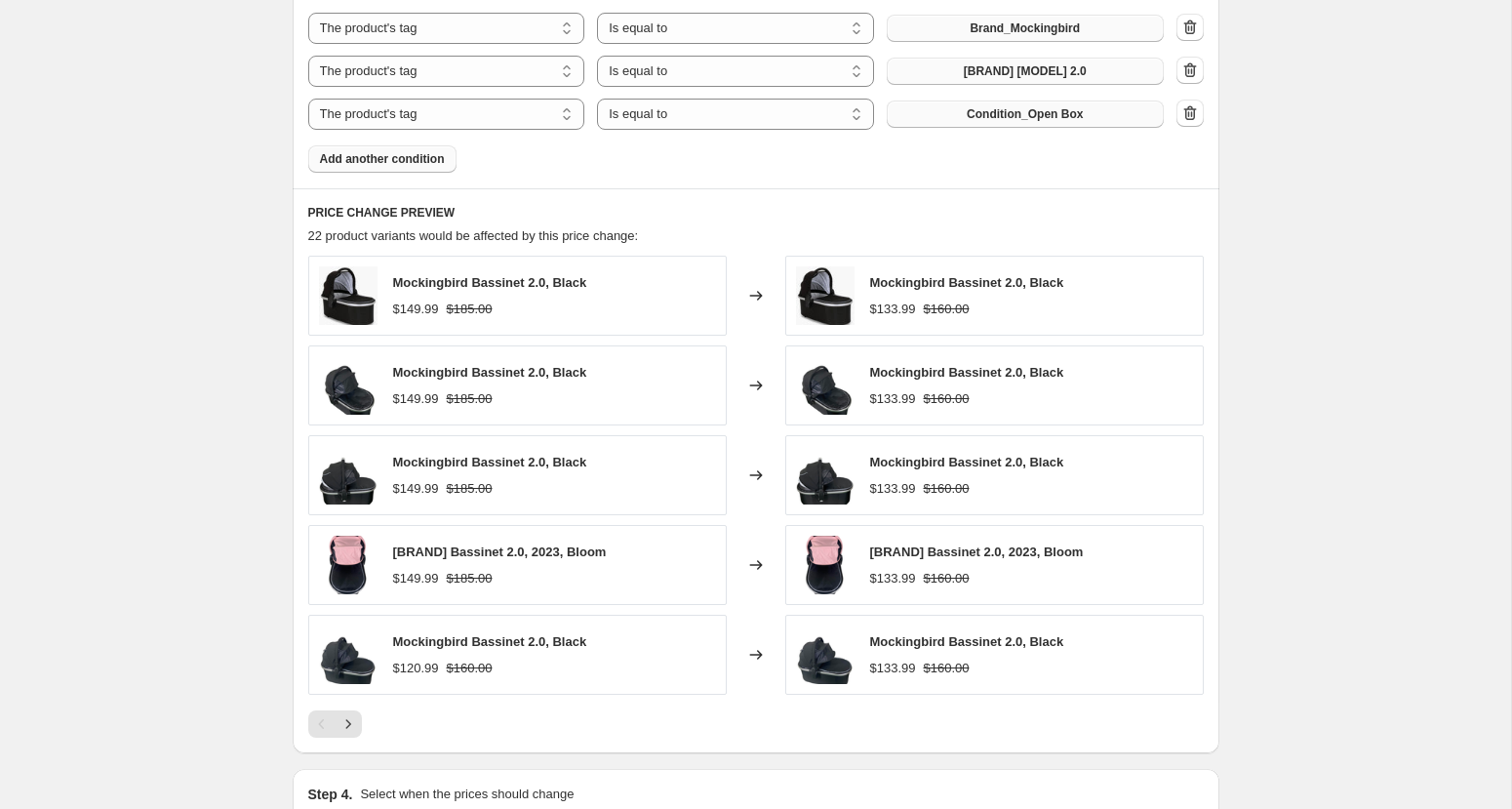 scroll, scrollTop: 1344, scrollLeft: 0, axis: vertical 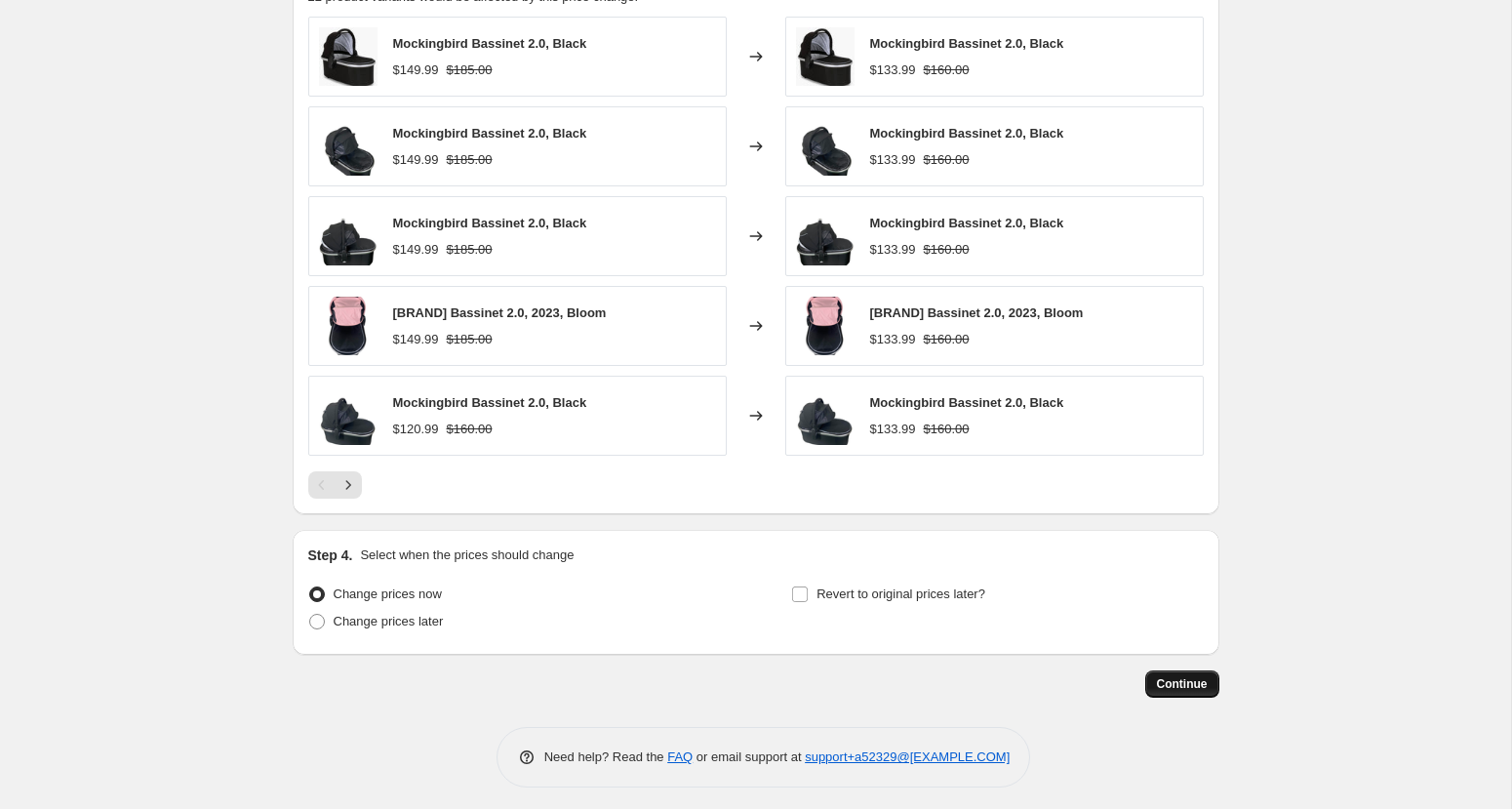 click on "Continue" at bounding box center [1182, 684] 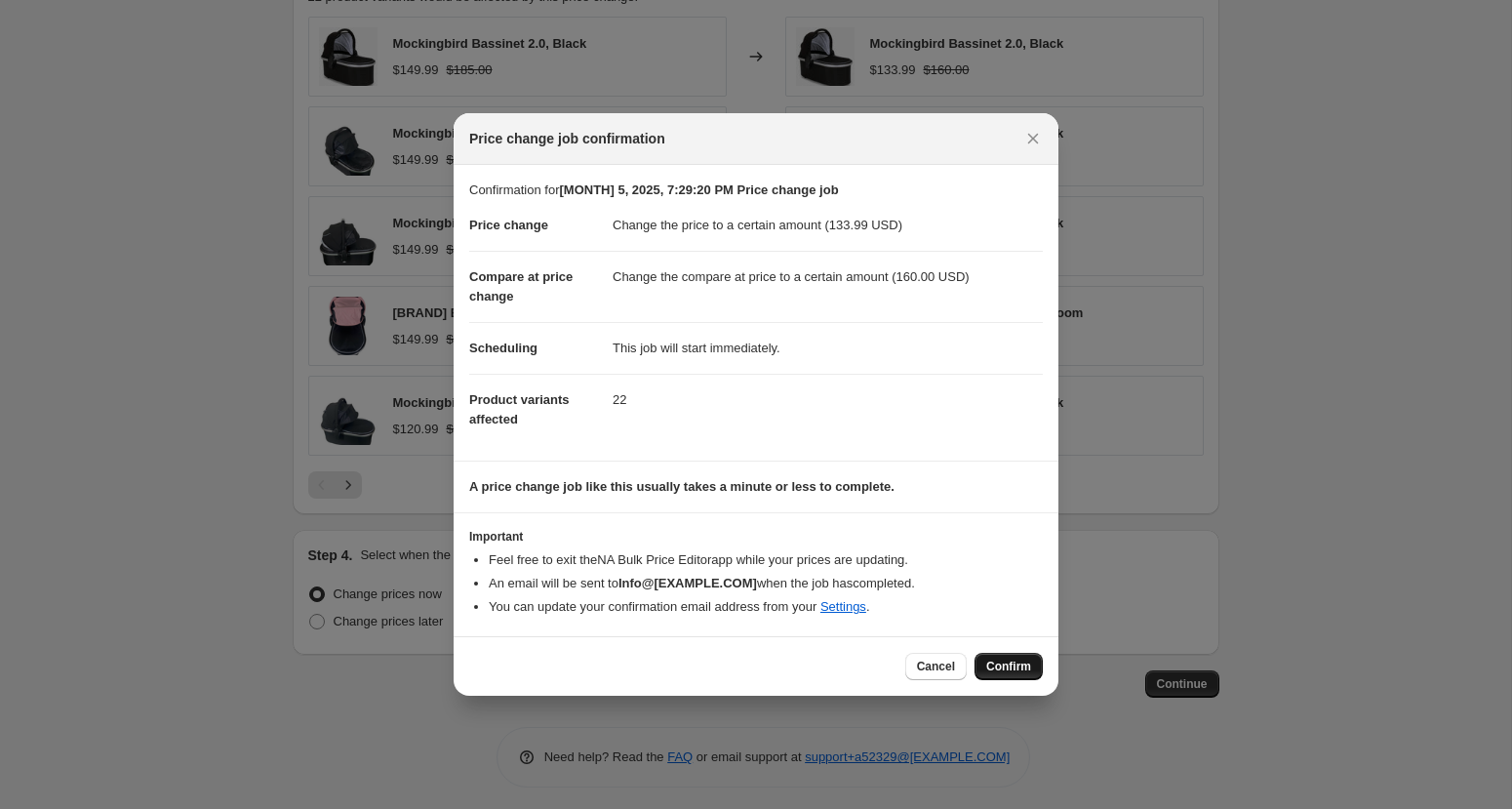click on "Confirm" at bounding box center [1009, 667] 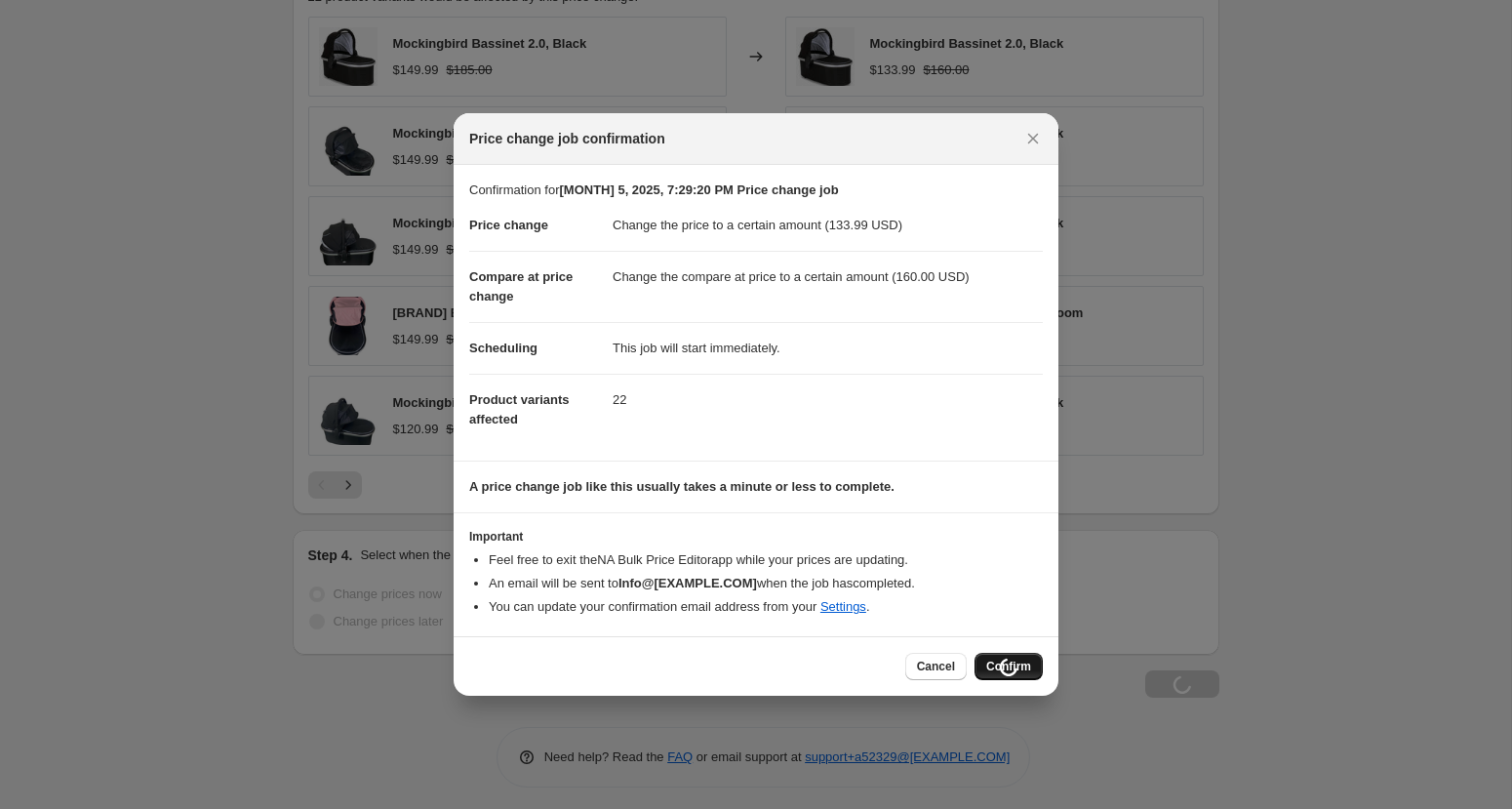 scroll, scrollTop: 1410, scrollLeft: 0, axis: vertical 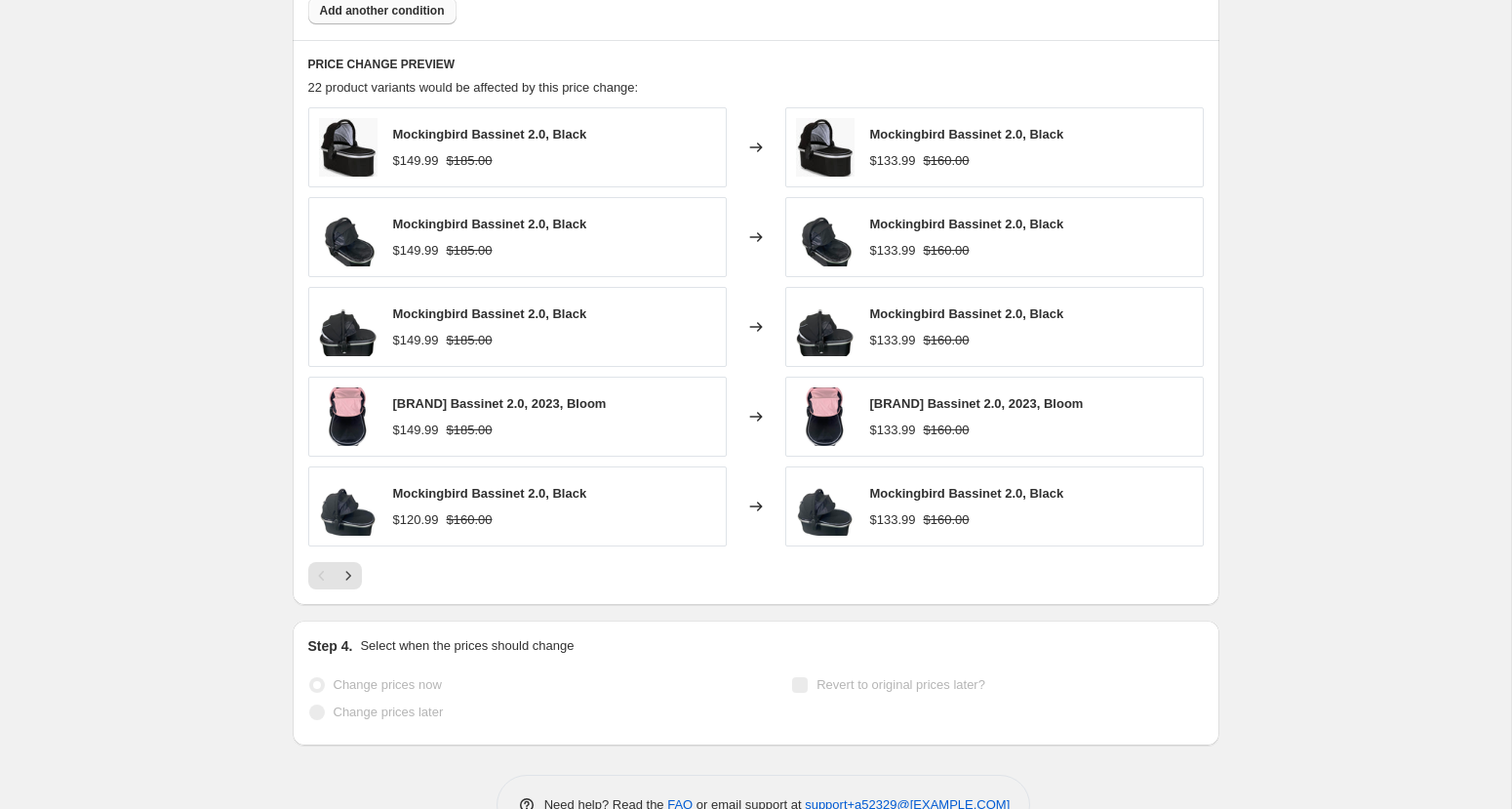 select on "to" 